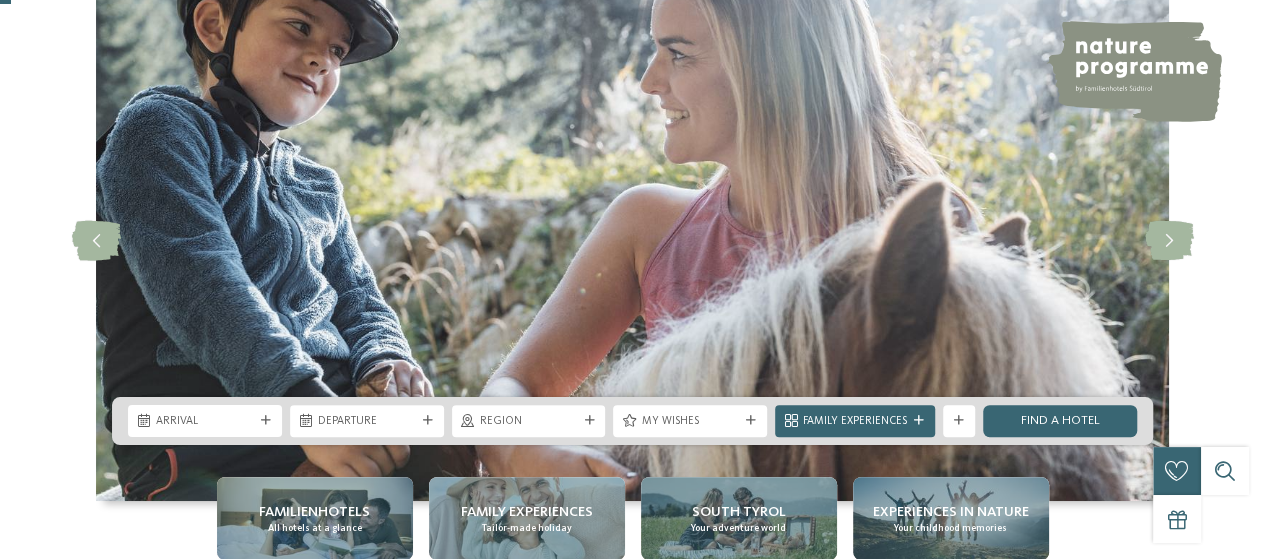 scroll, scrollTop: 99, scrollLeft: 0, axis: vertical 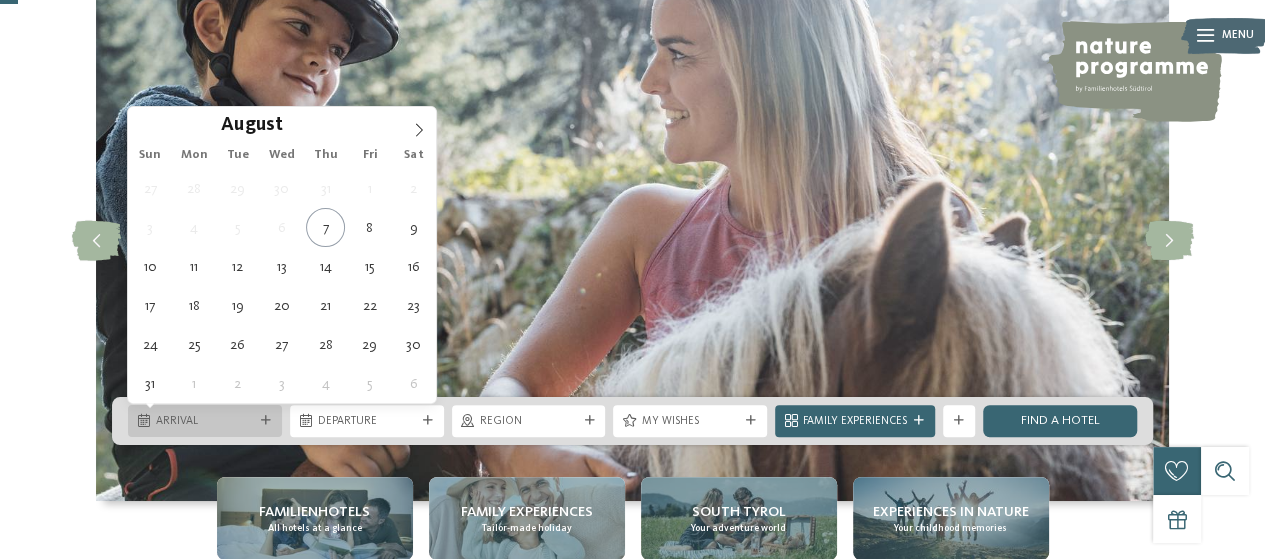 click on "Arrival" at bounding box center (205, 422) 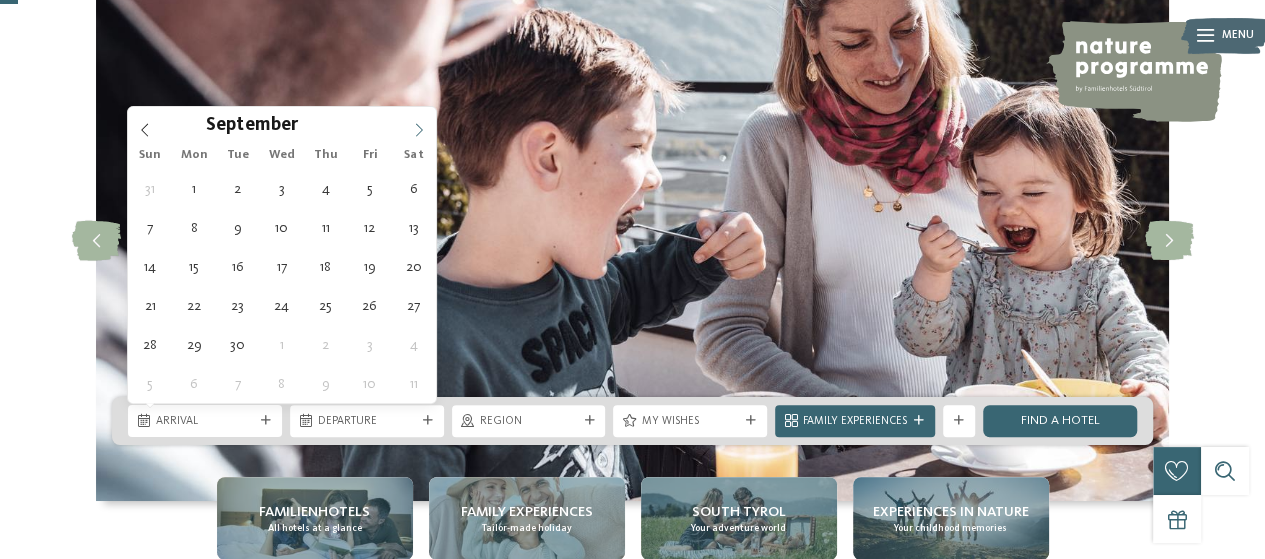 click 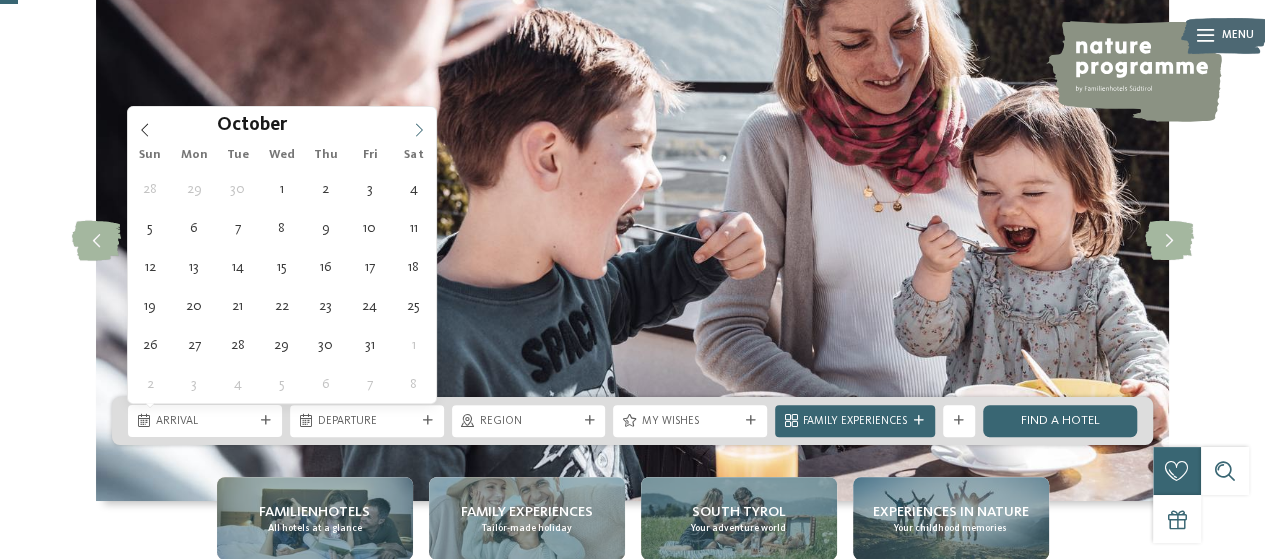 click 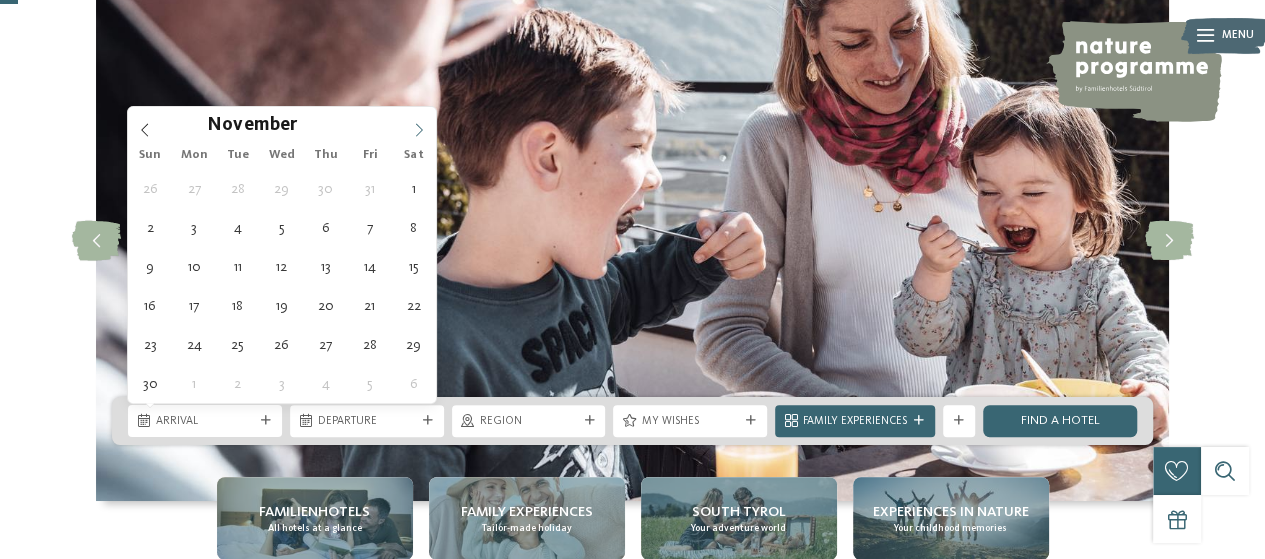 click 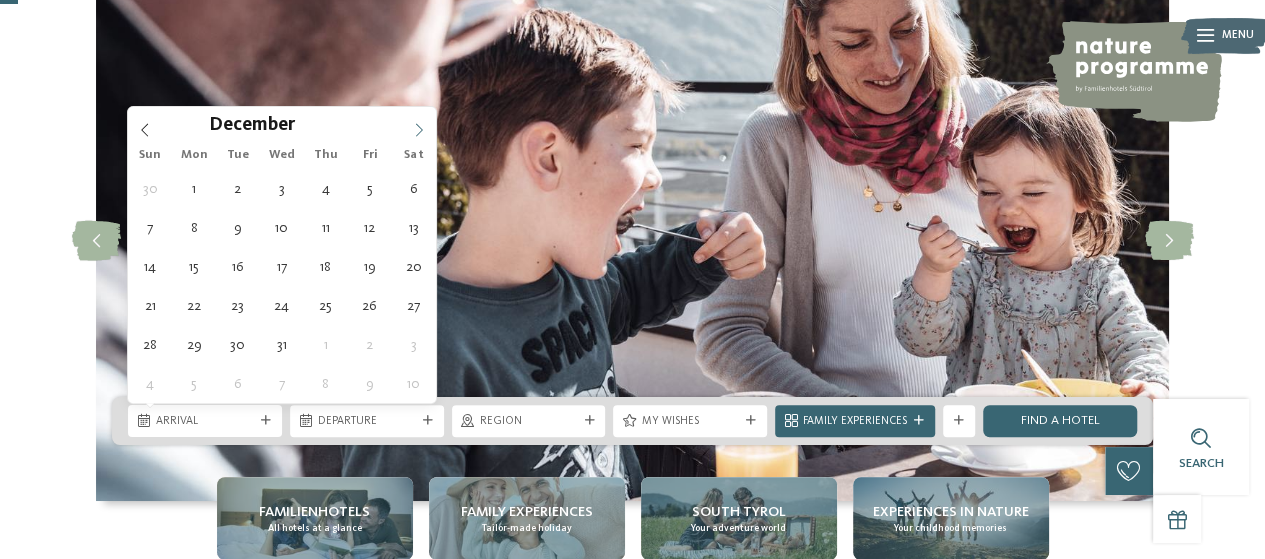 click 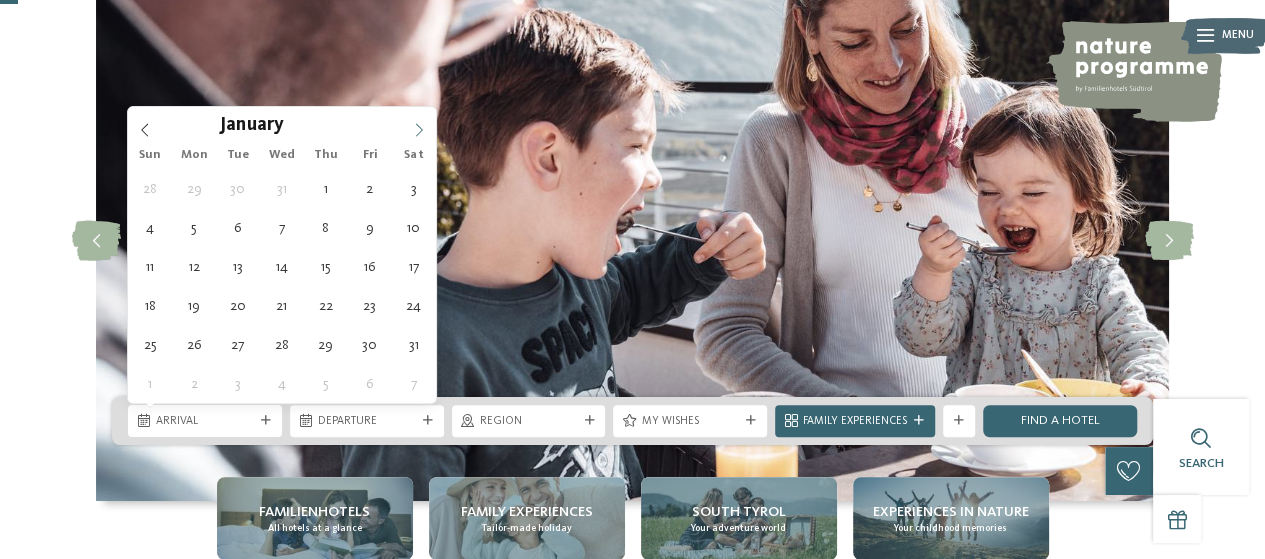 click 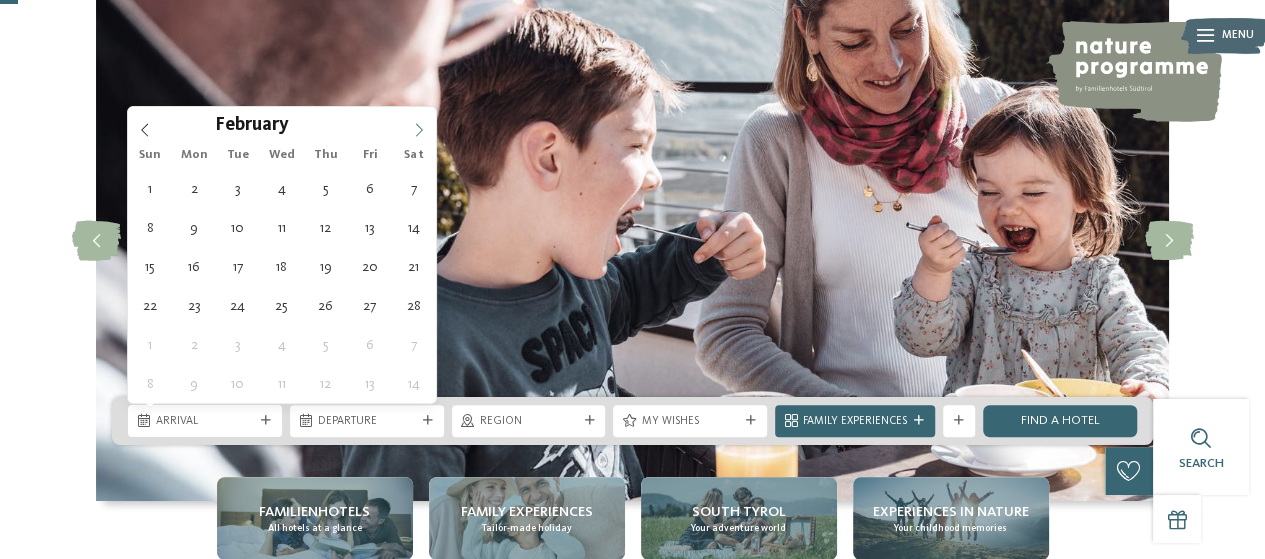click 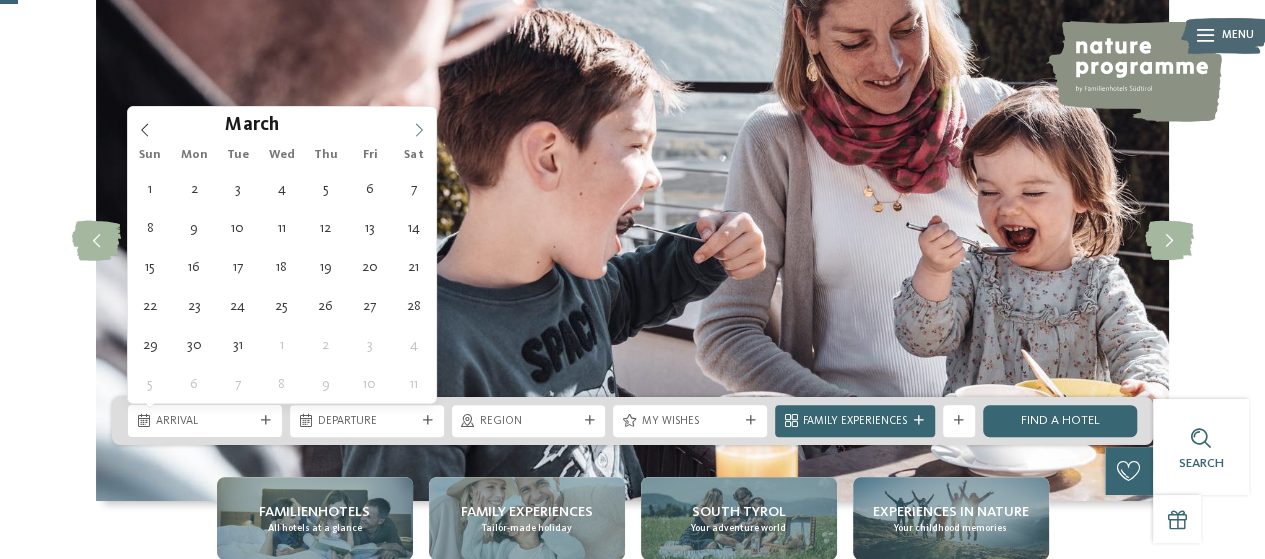 click 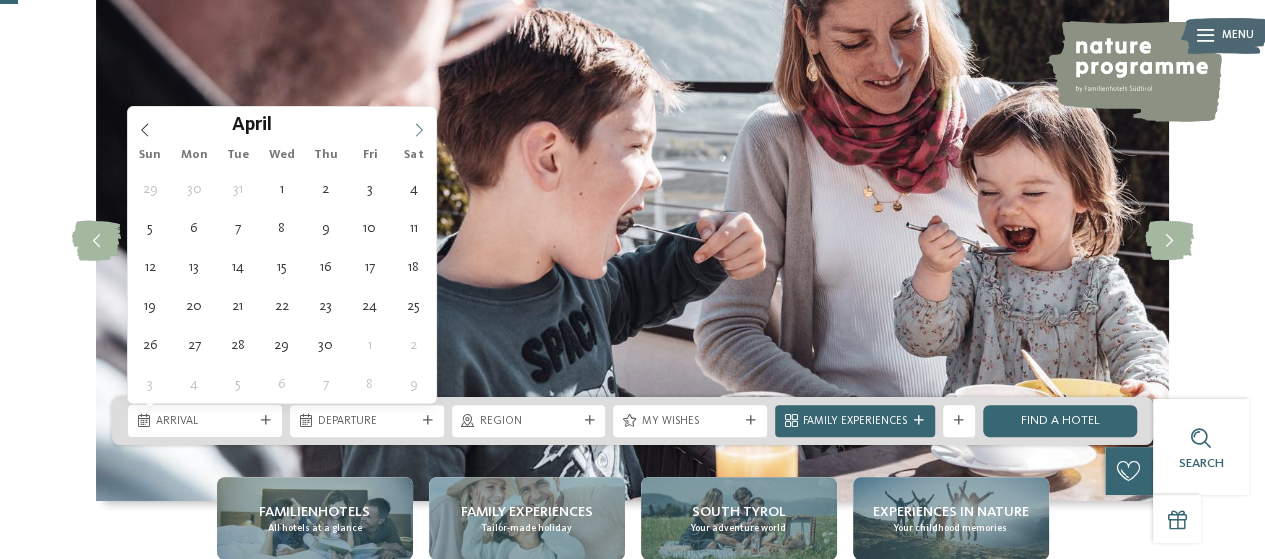 click 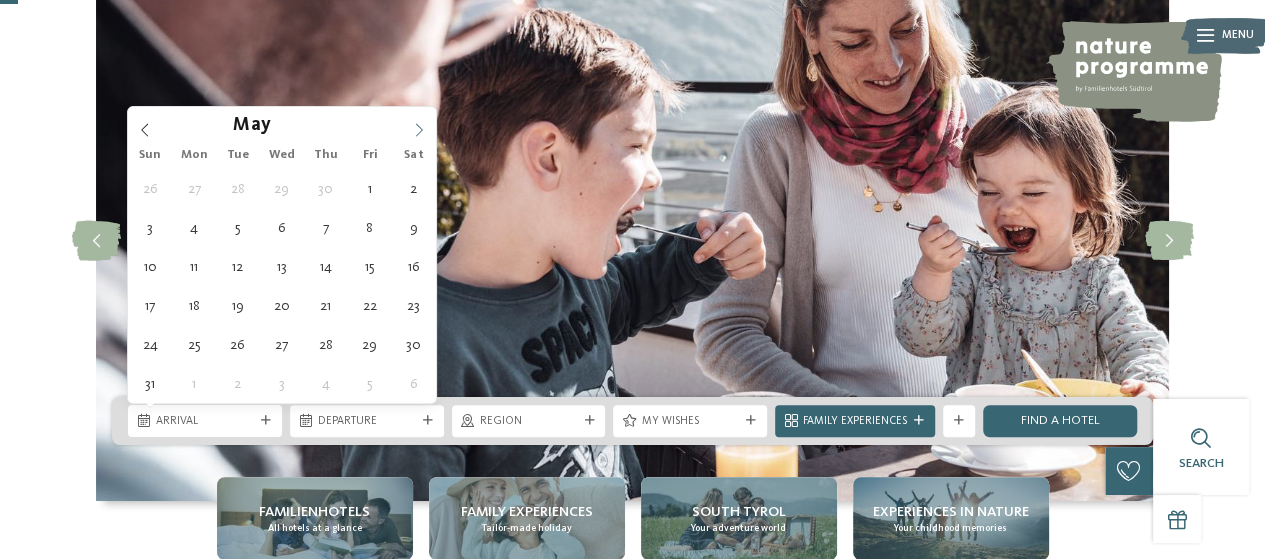 click 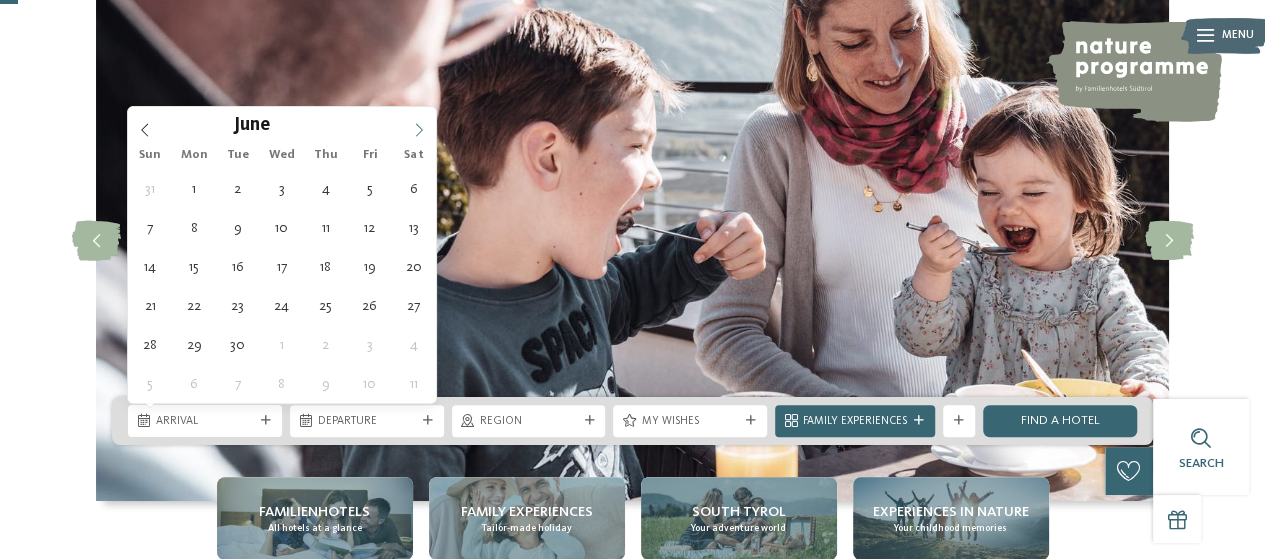 click 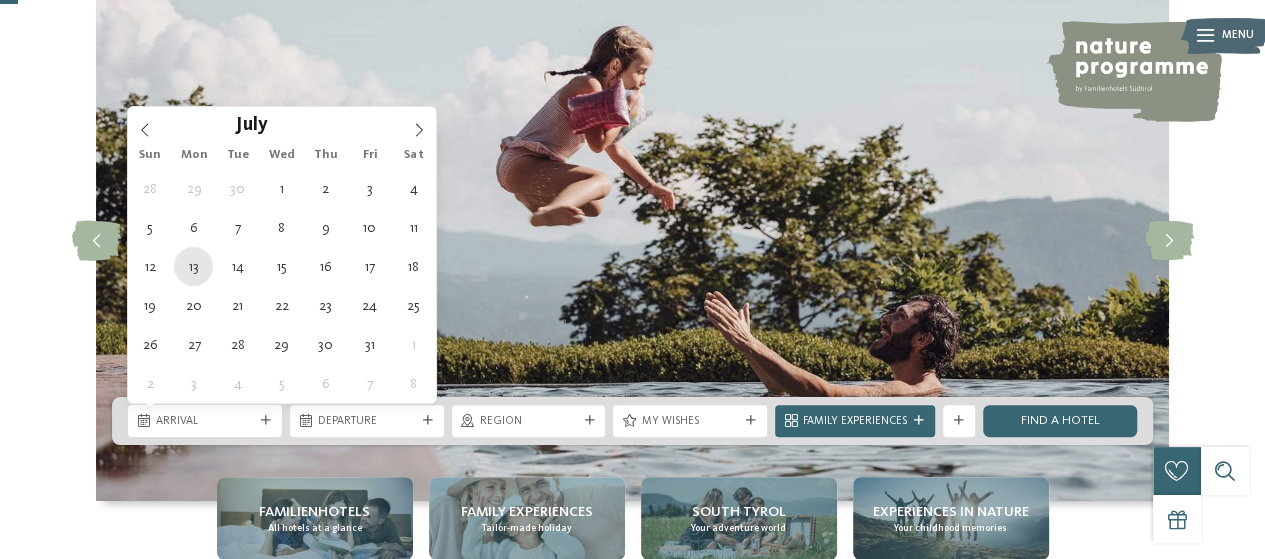 type on "13.07.2026" 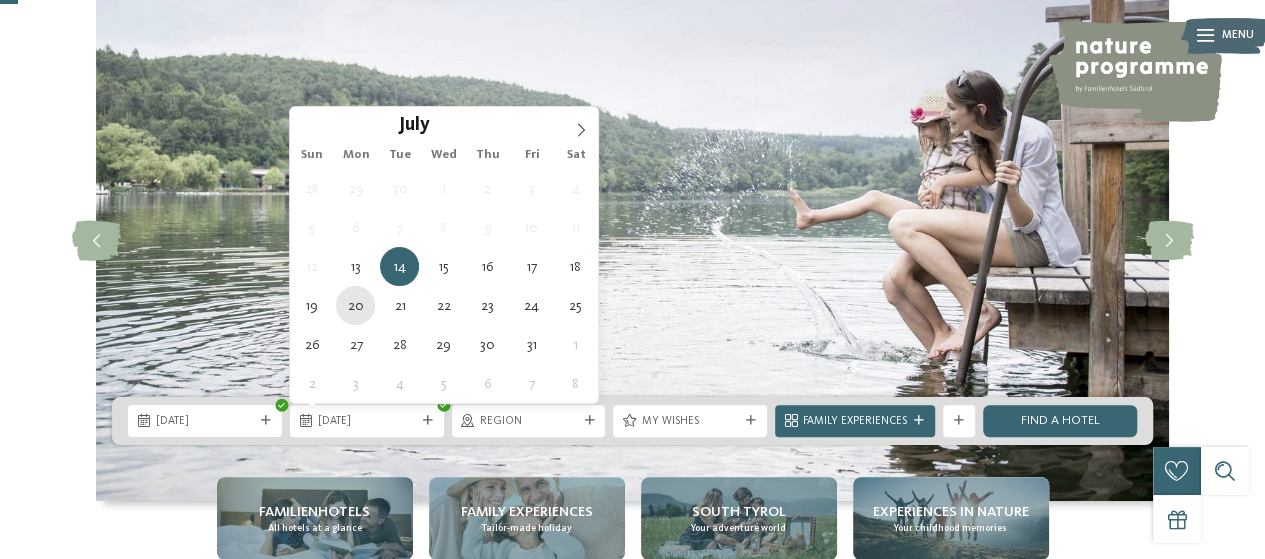 type on "20.07.2026" 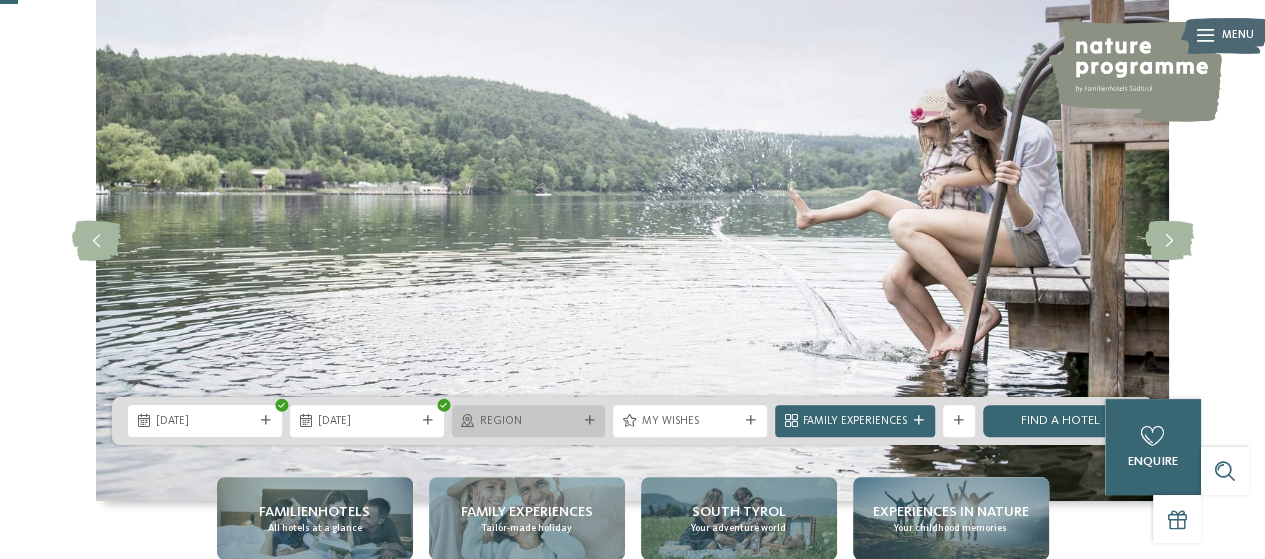click on "Region" at bounding box center (529, 422) 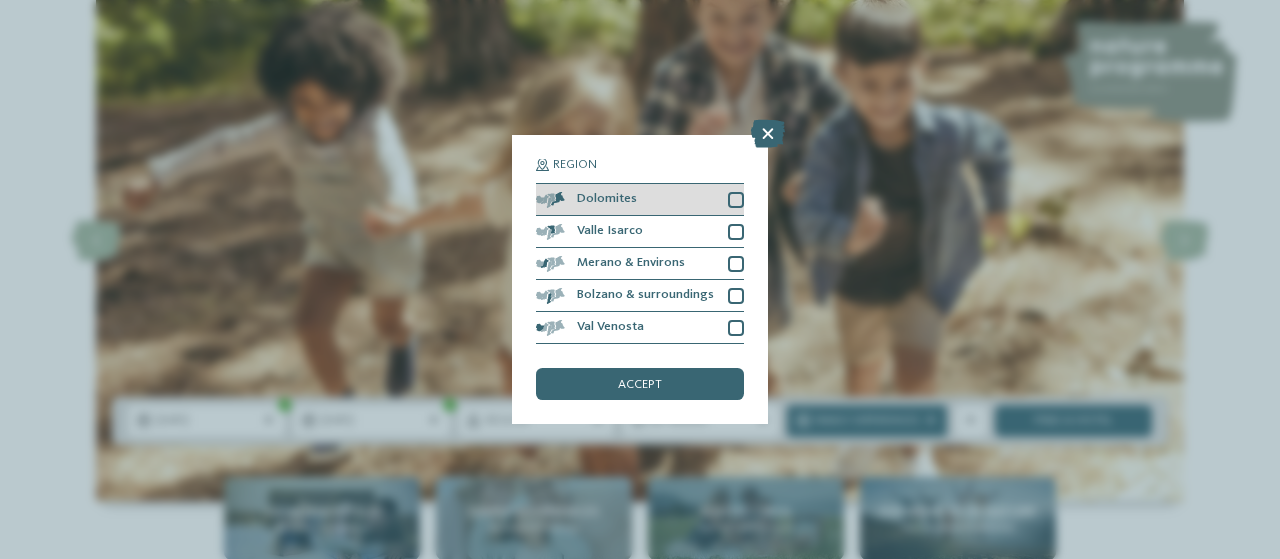 click at bounding box center [736, 200] 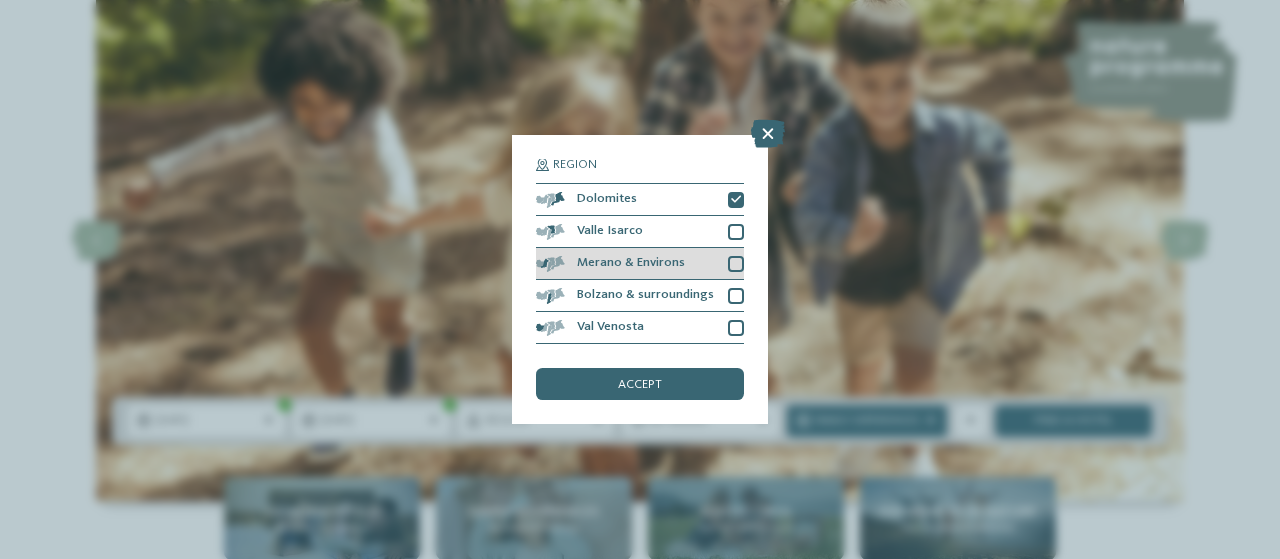 click at bounding box center [736, 264] 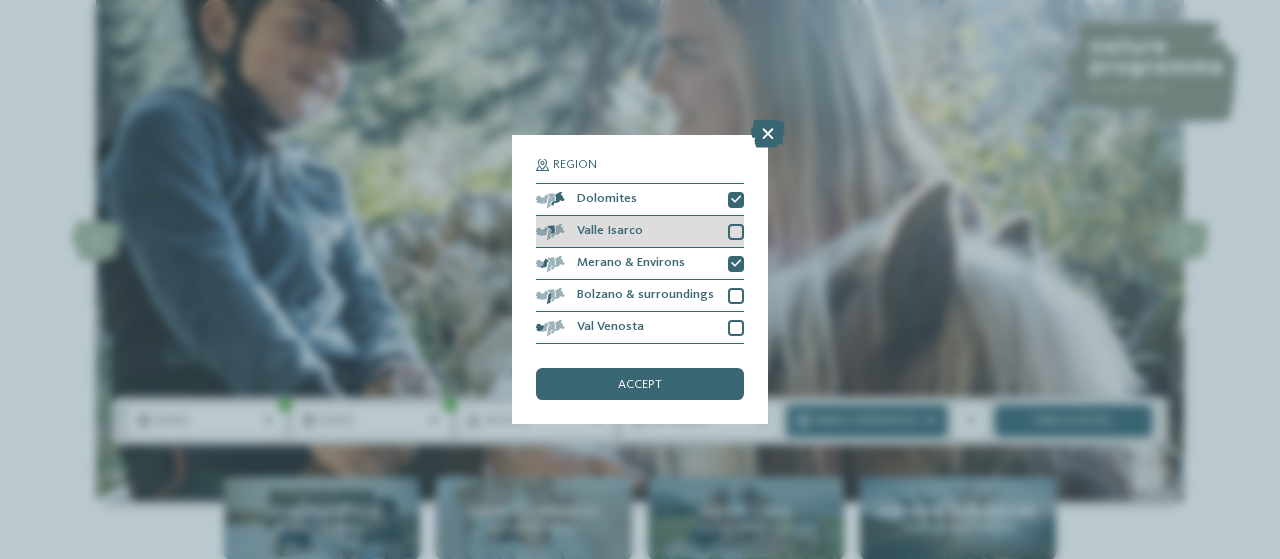 click at bounding box center [736, 232] 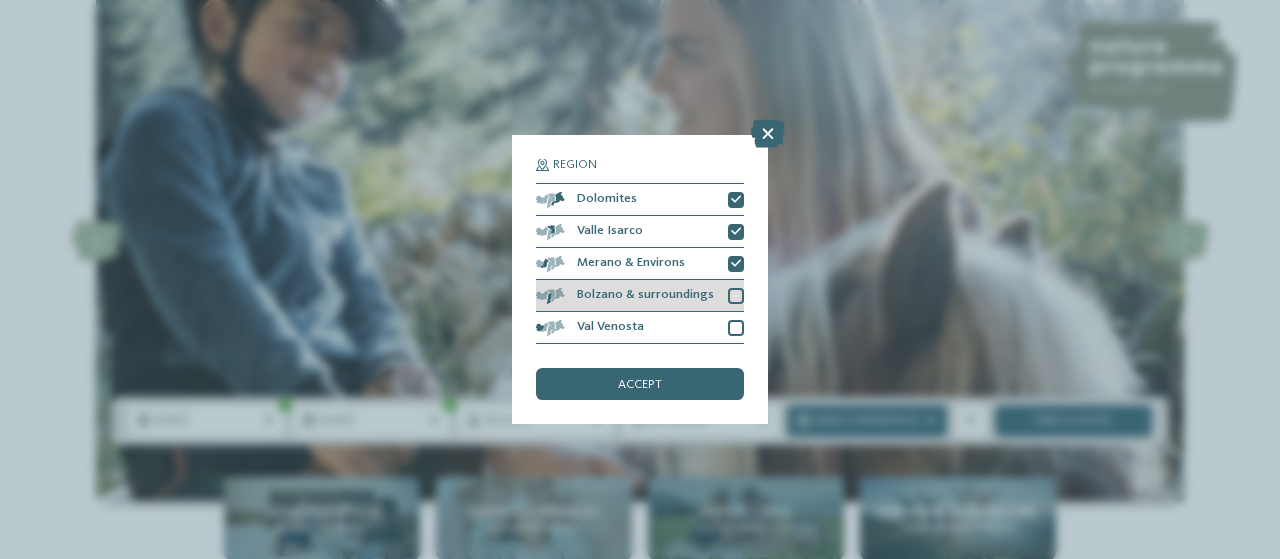 click at bounding box center [736, 296] 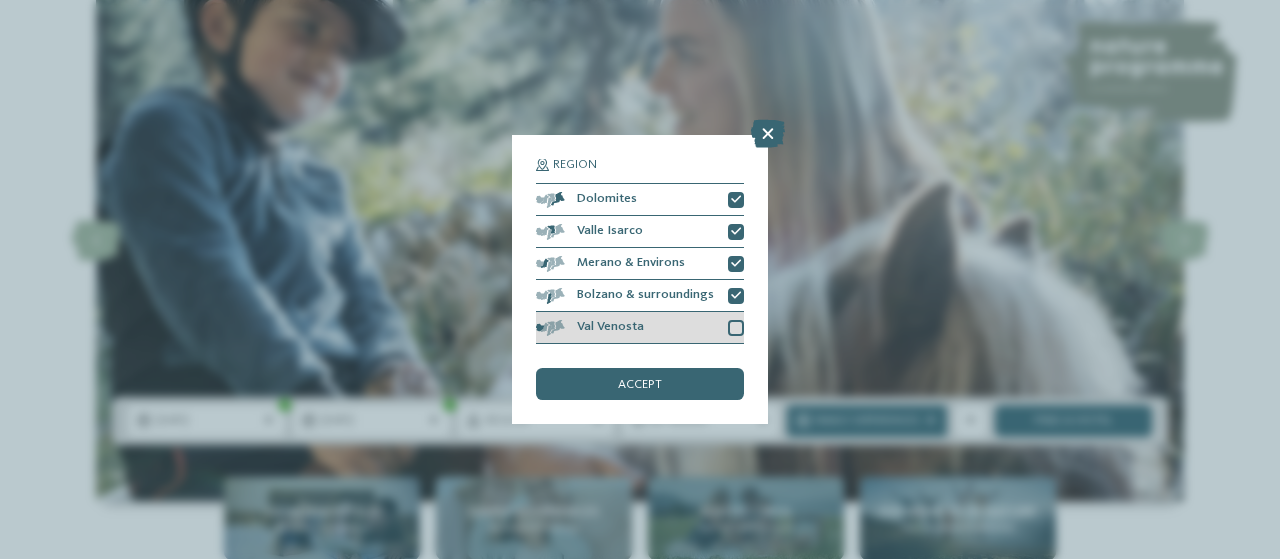 click at bounding box center [736, 328] 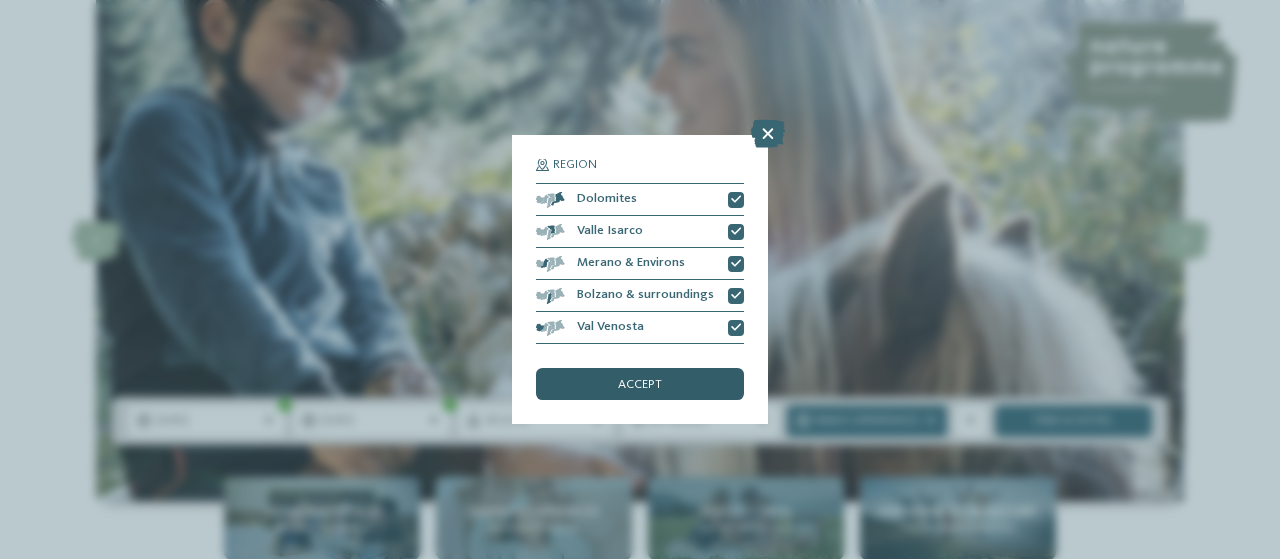 click on "accept" at bounding box center (640, 384) 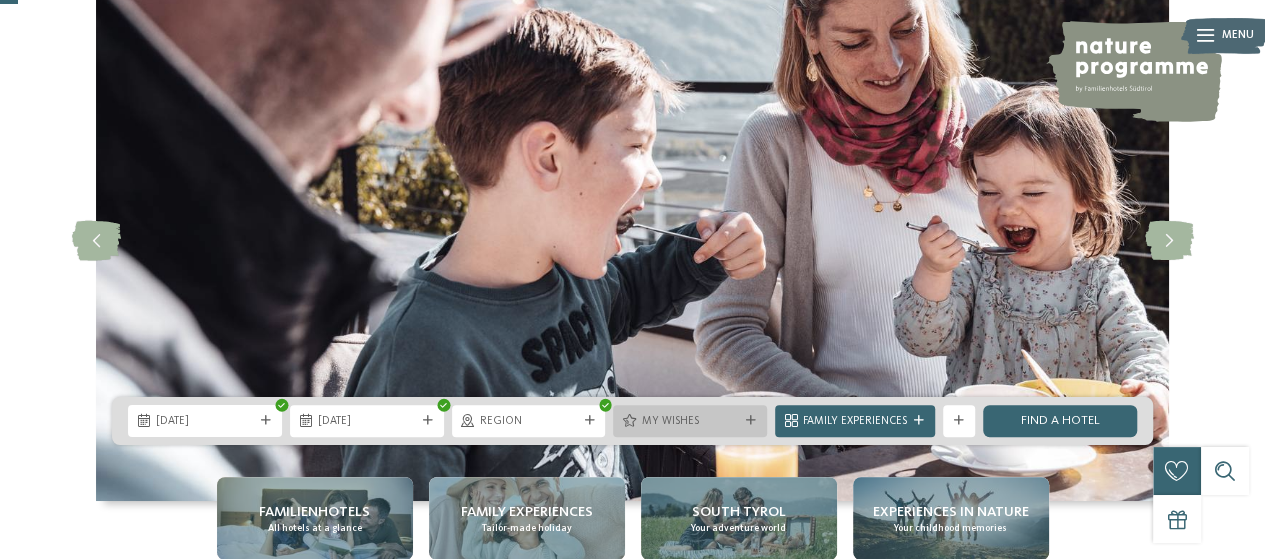 click at bounding box center [751, 421] 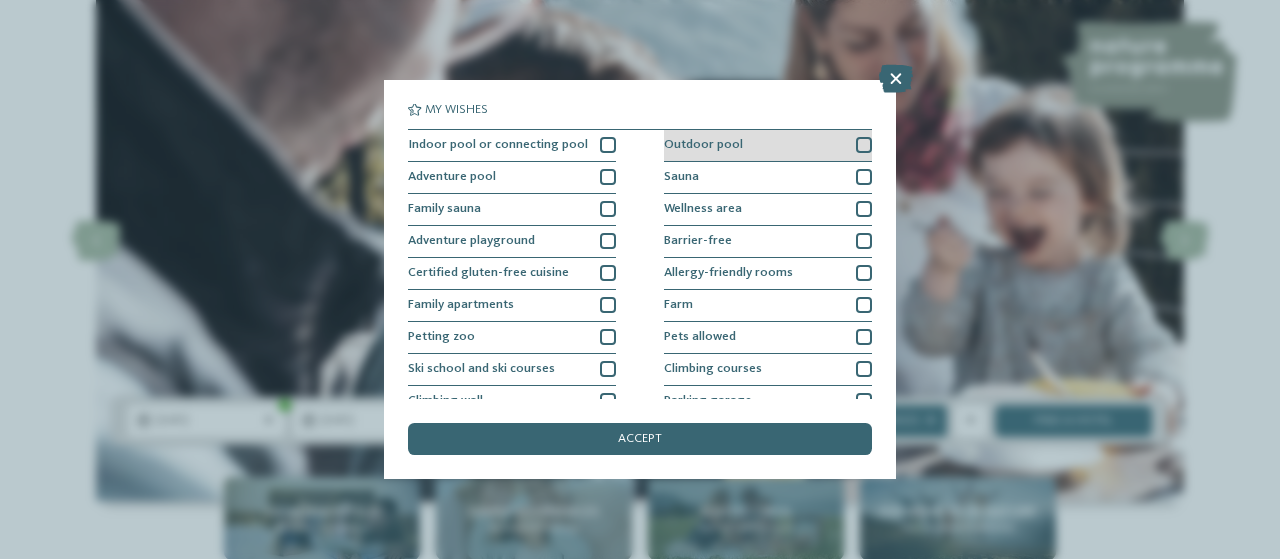 click at bounding box center [864, 145] 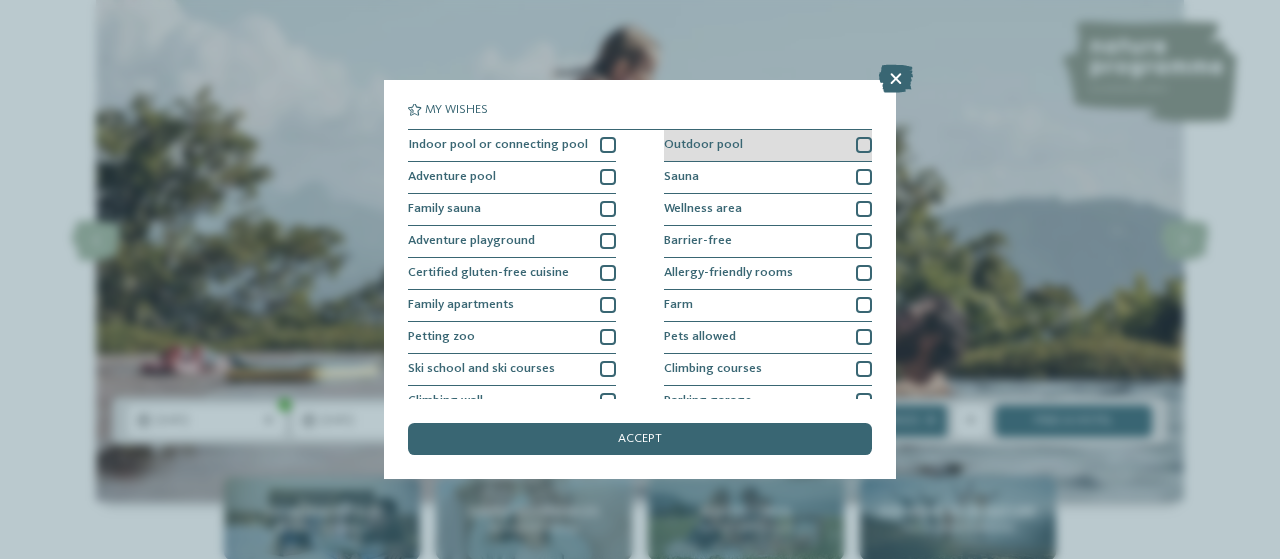 click at bounding box center (864, 145) 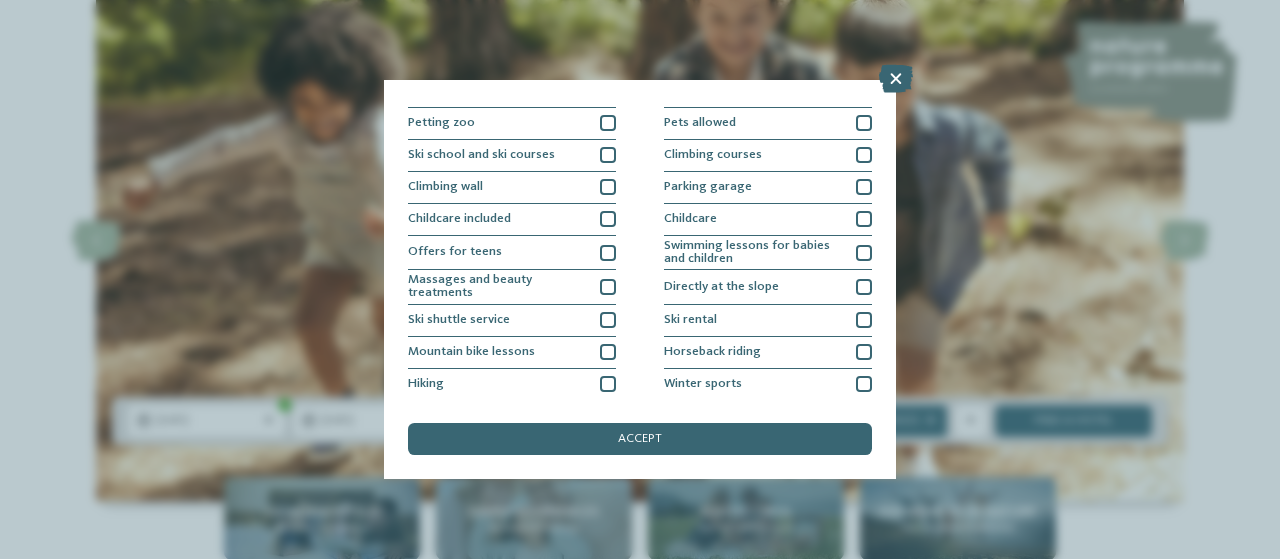 scroll, scrollTop: 278, scrollLeft: 0, axis: vertical 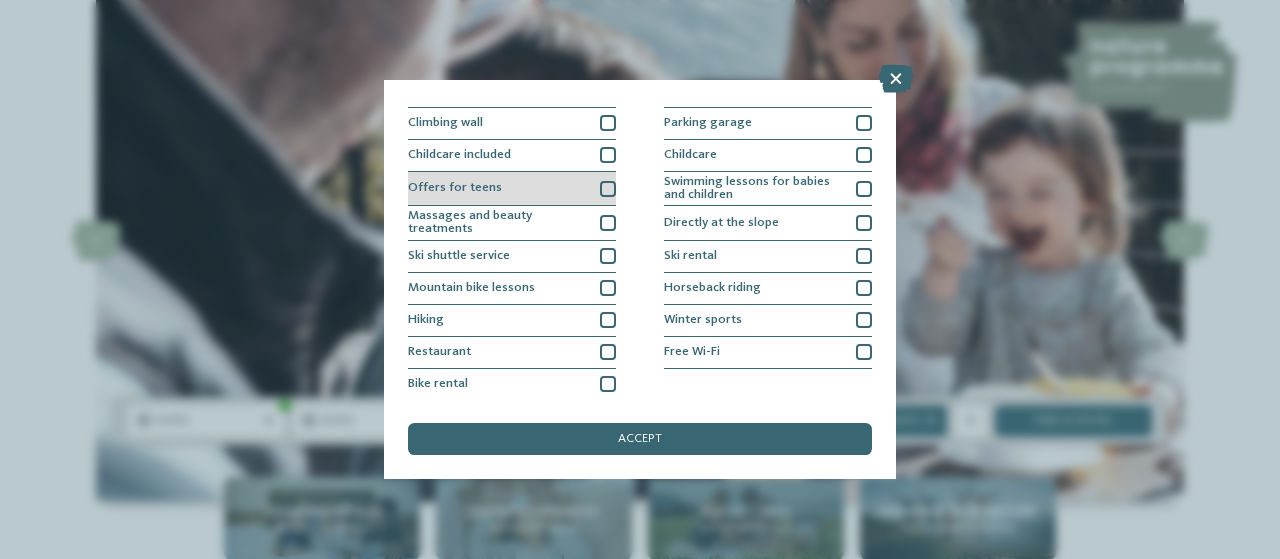click at bounding box center [608, 189] 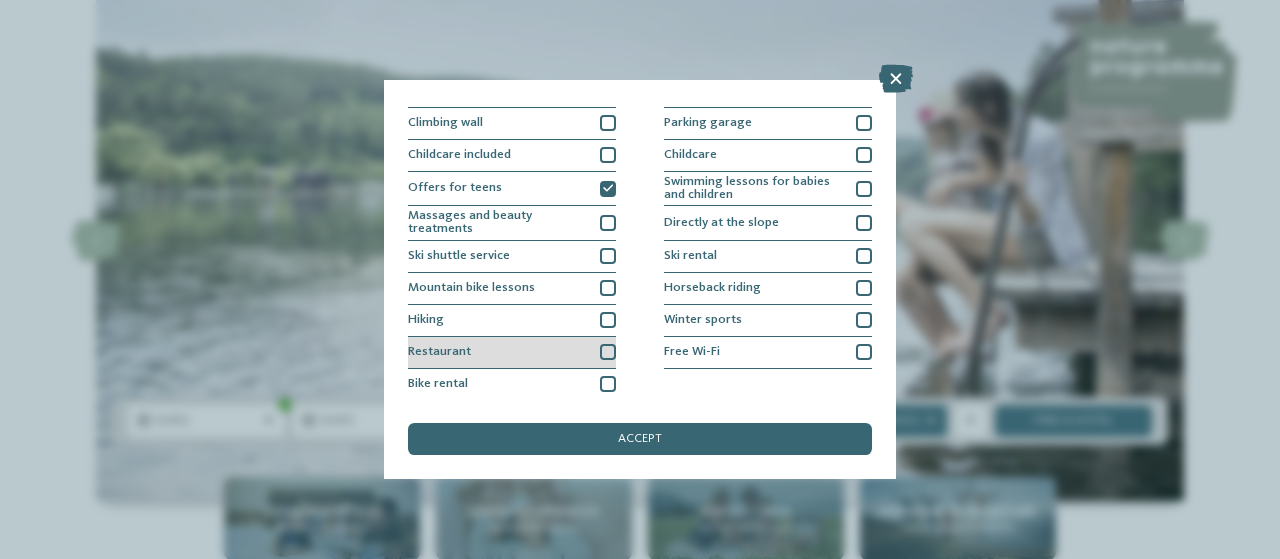 click at bounding box center (608, 352) 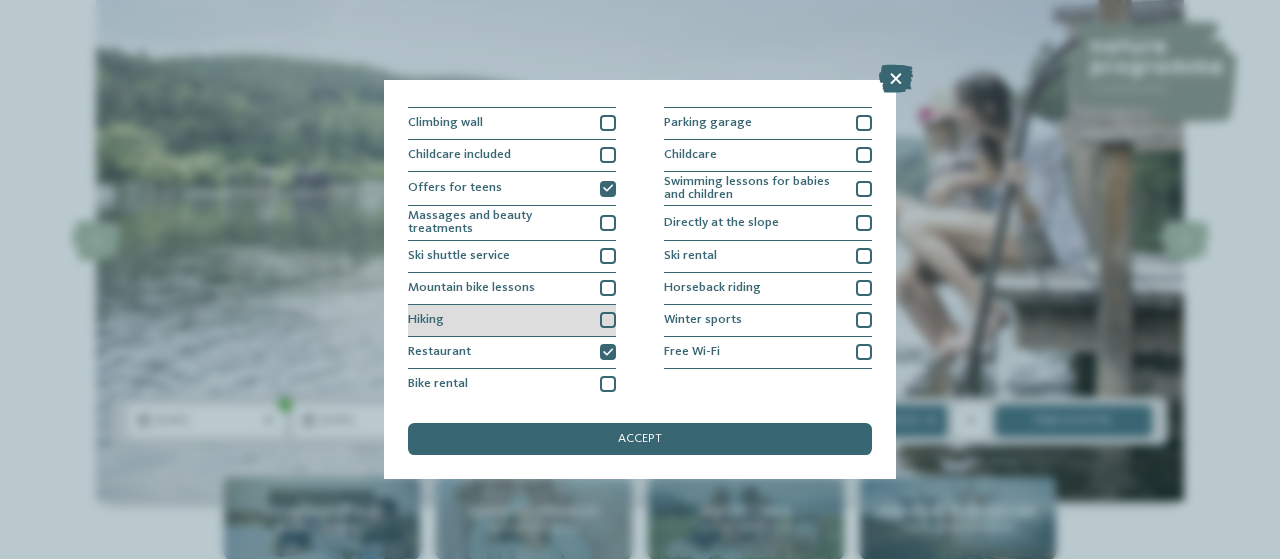 click at bounding box center (608, 320) 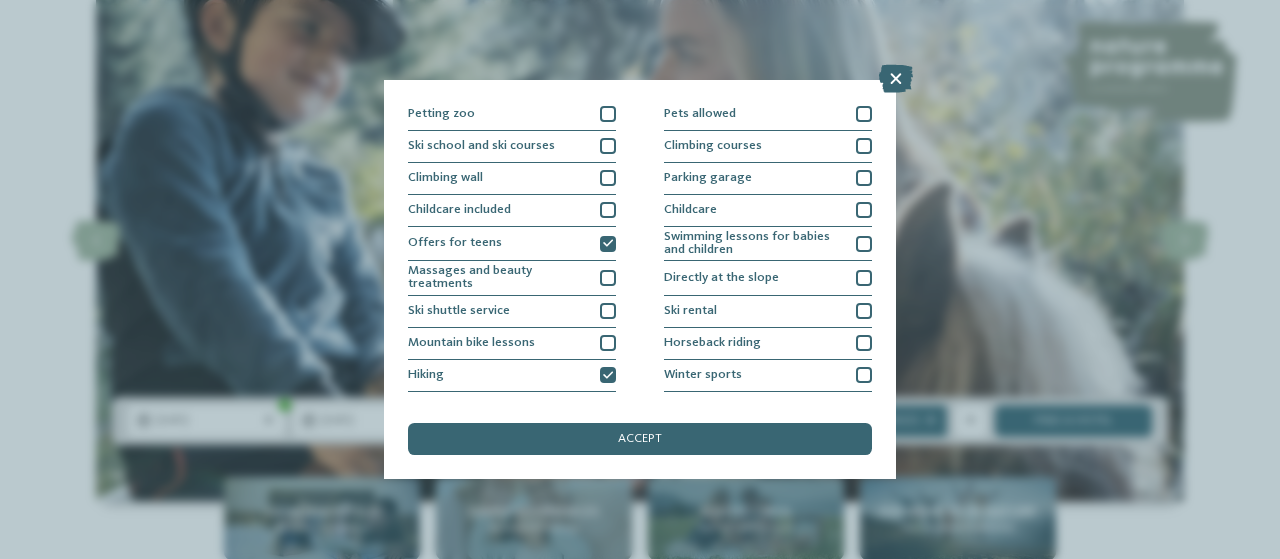 scroll, scrollTop: 226, scrollLeft: 0, axis: vertical 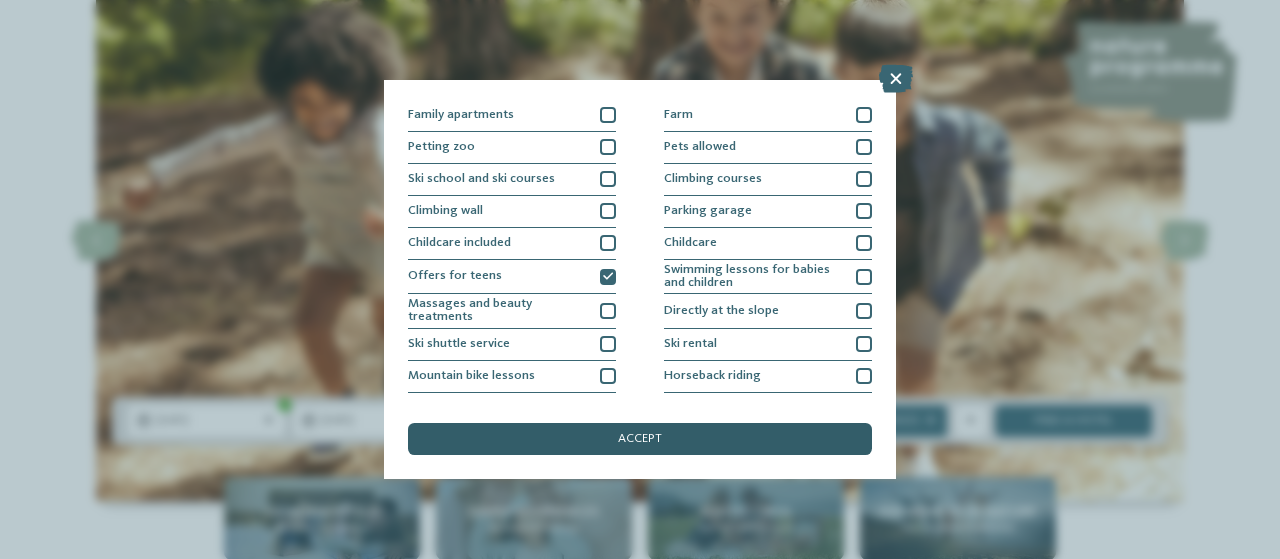 click on "accept" at bounding box center [640, 439] 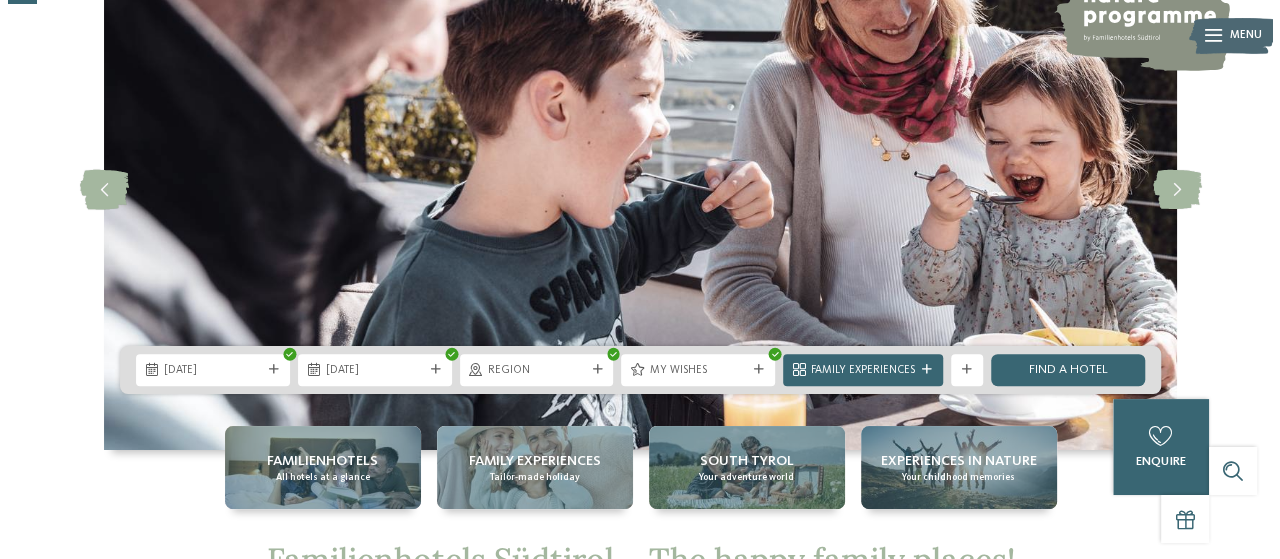 scroll, scrollTop: 231, scrollLeft: 0, axis: vertical 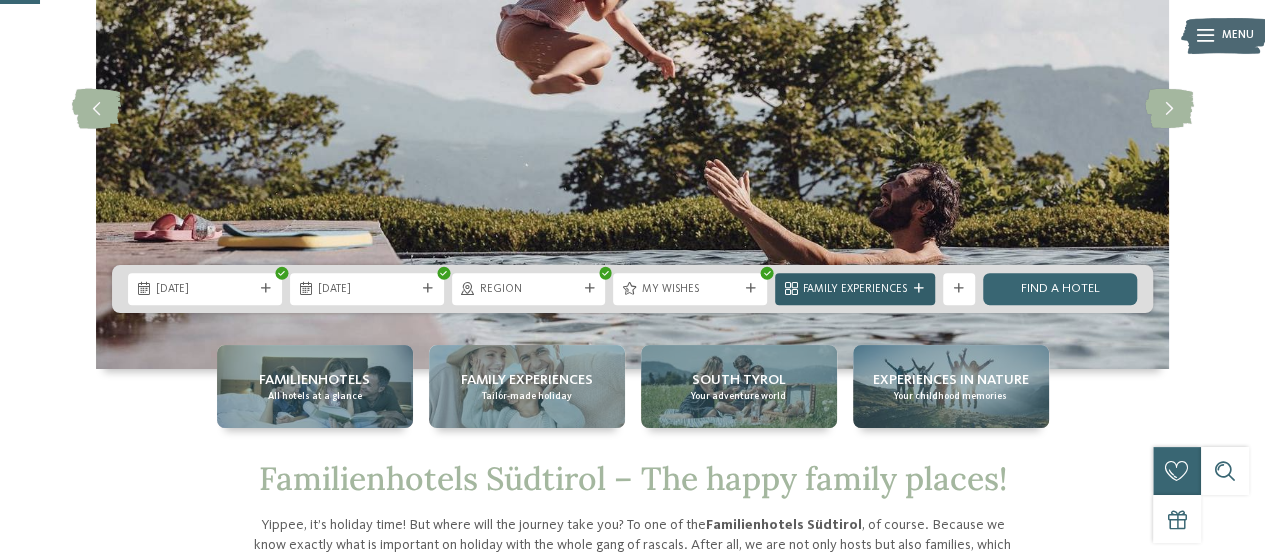 click on "Family Experiences" at bounding box center (855, 290) 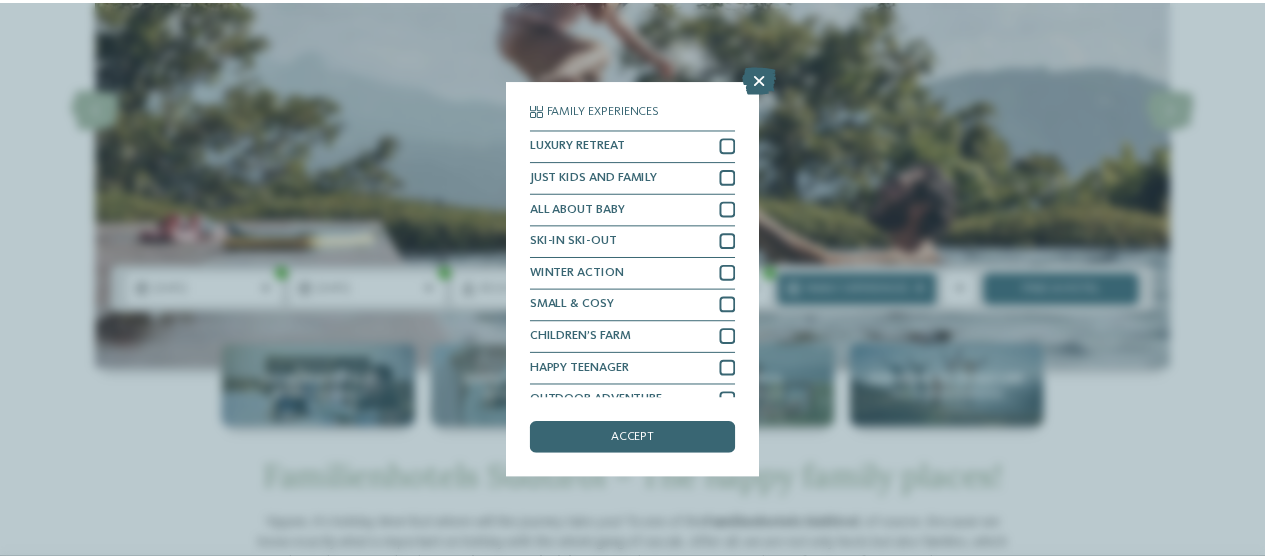 scroll, scrollTop: 50, scrollLeft: 0, axis: vertical 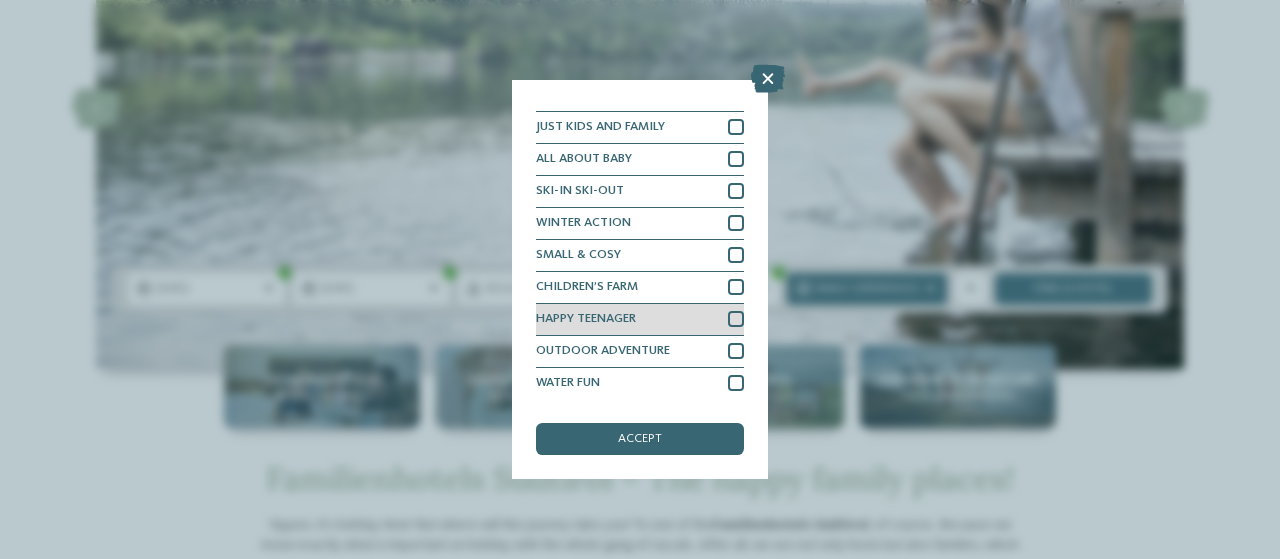 click at bounding box center [736, 319] 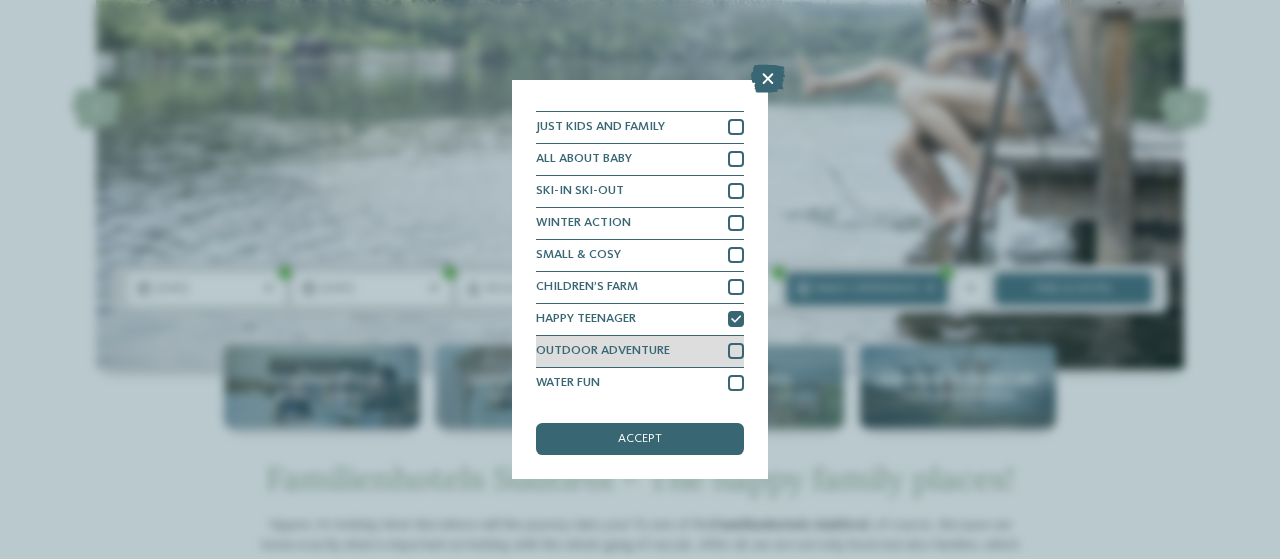 click at bounding box center (736, 351) 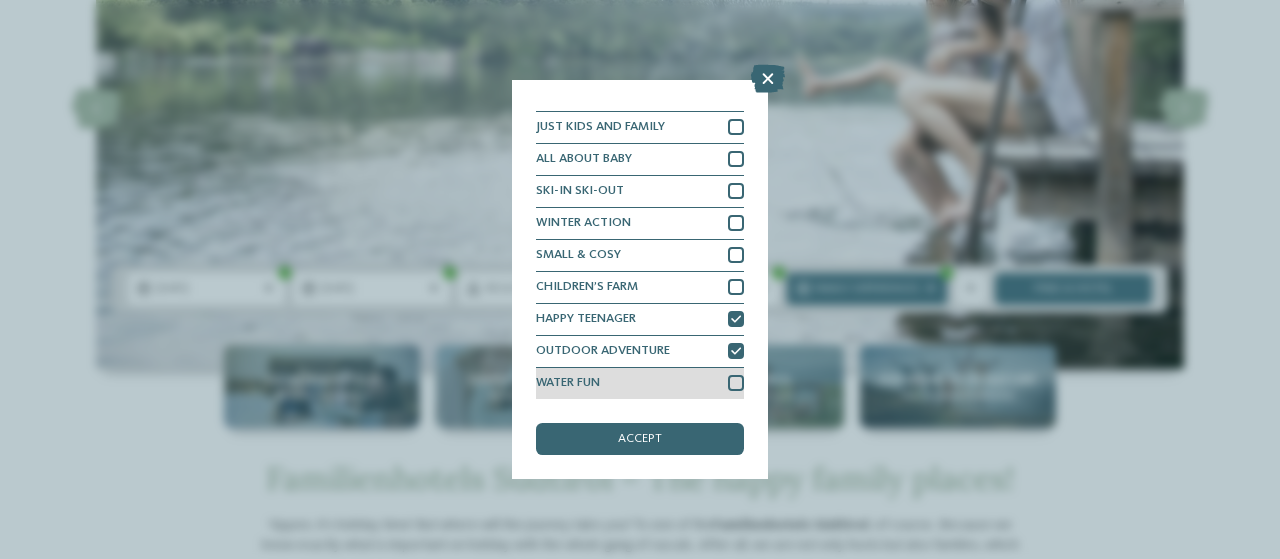 click at bounding box center [736, 383] 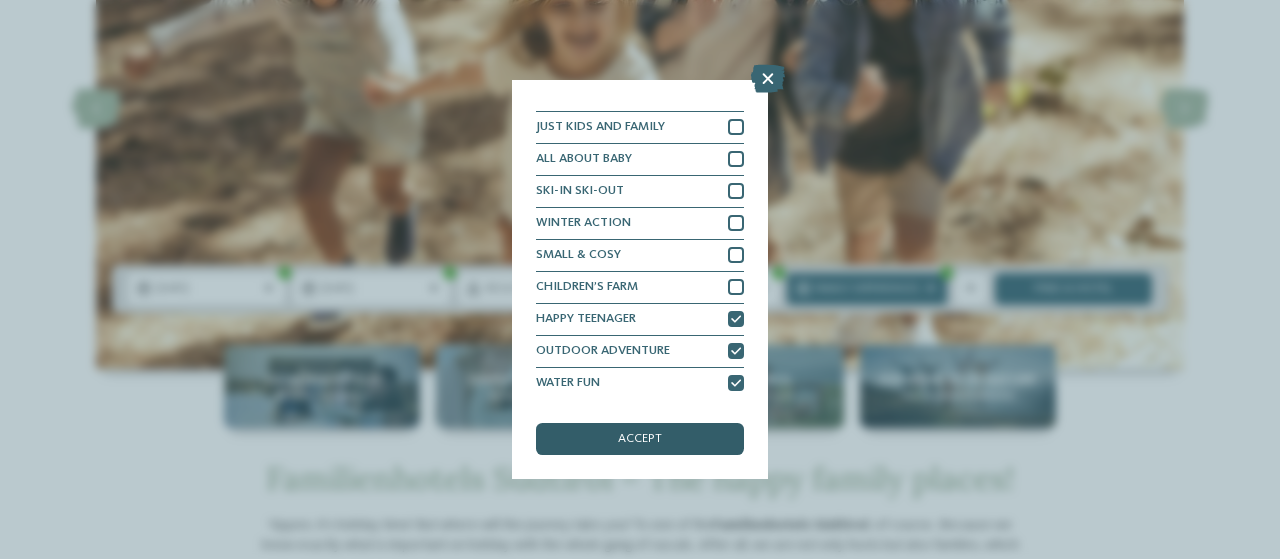 click on "accept" at bounding box center (640, 439) 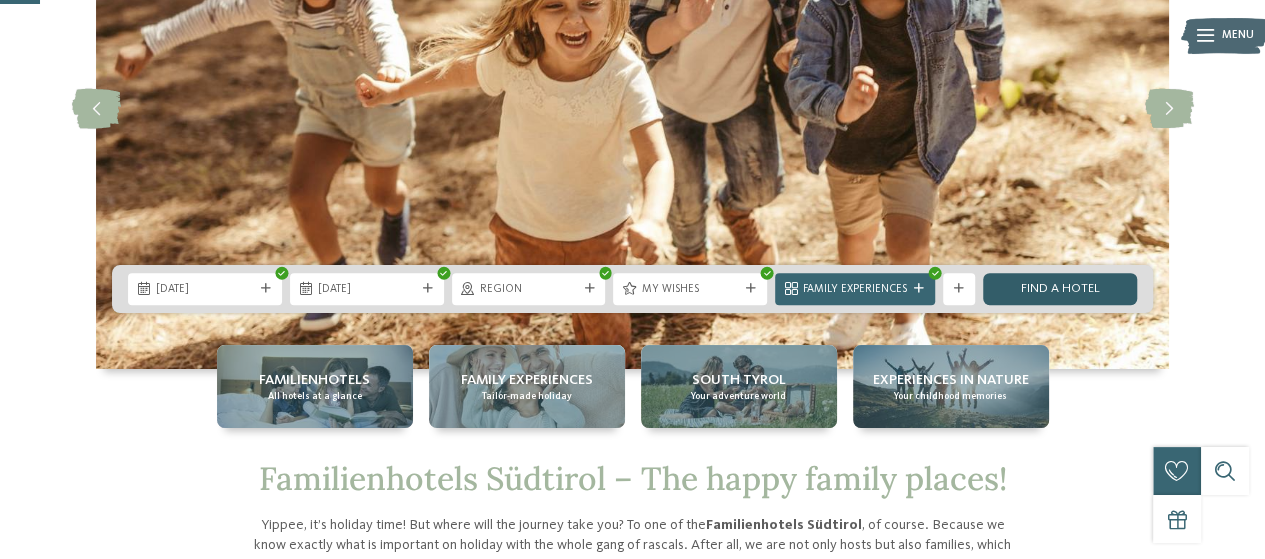 click on "Find a hotel" at bounding box center (1060, 289) 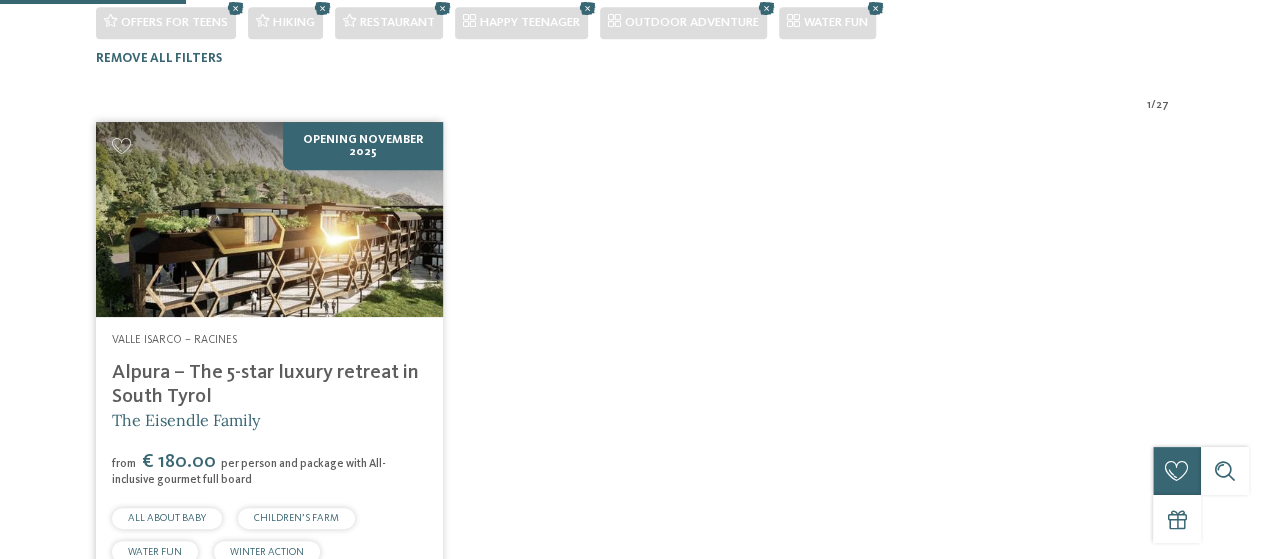 scroll, scrollTop: 0, scrollLeft: 0, axis: both 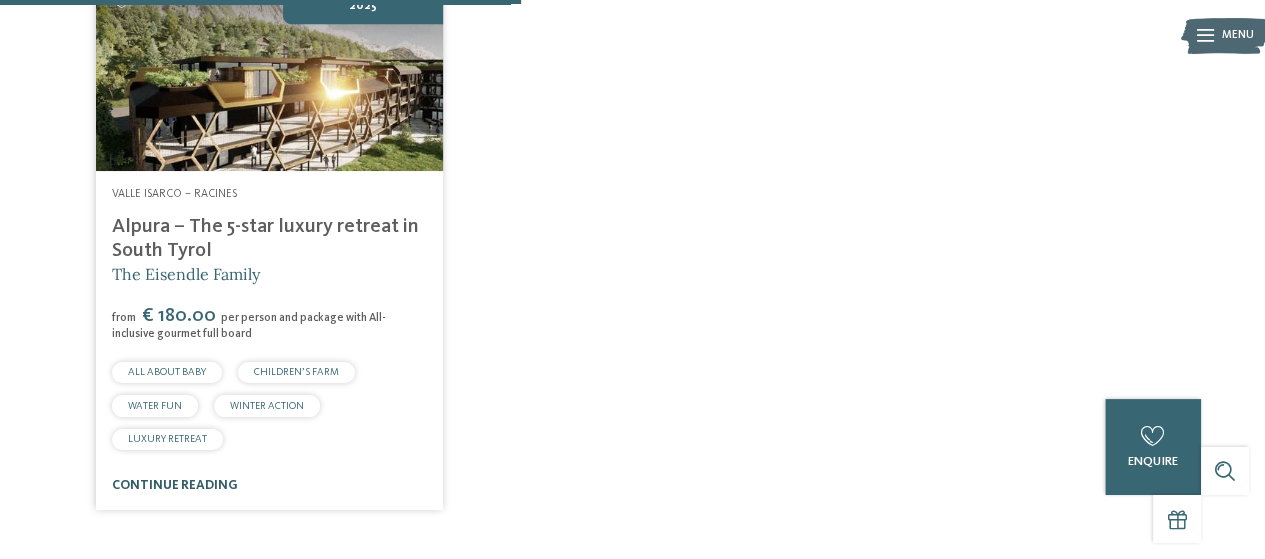 click on "continue reading" at bounding box center (175, 485) 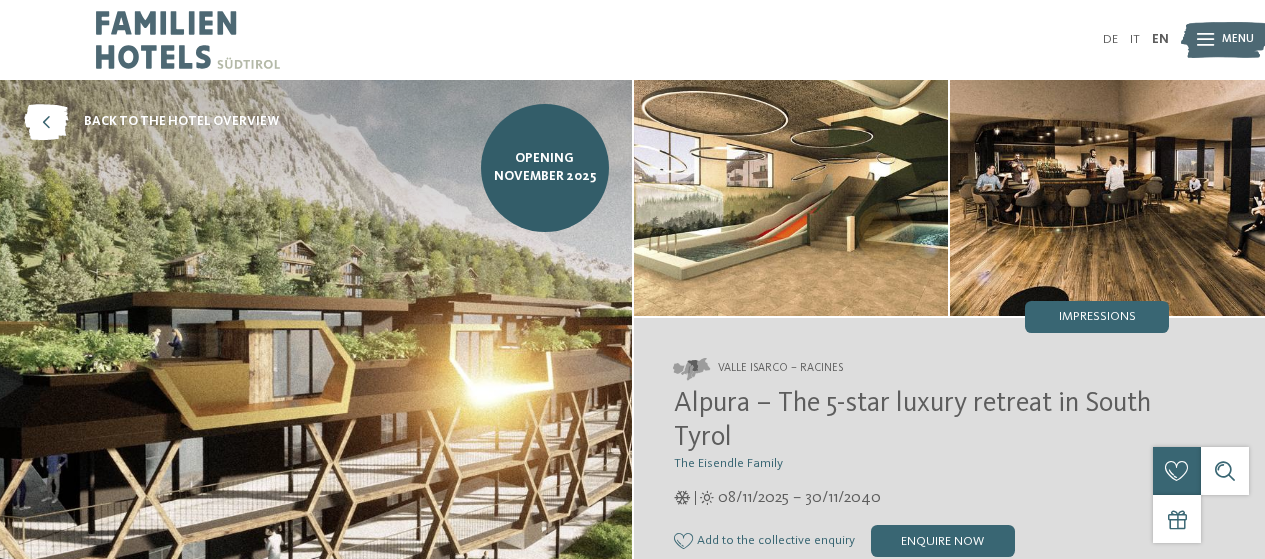 scroll, scrollTop: 0, scrollLeft: 0, axis: both 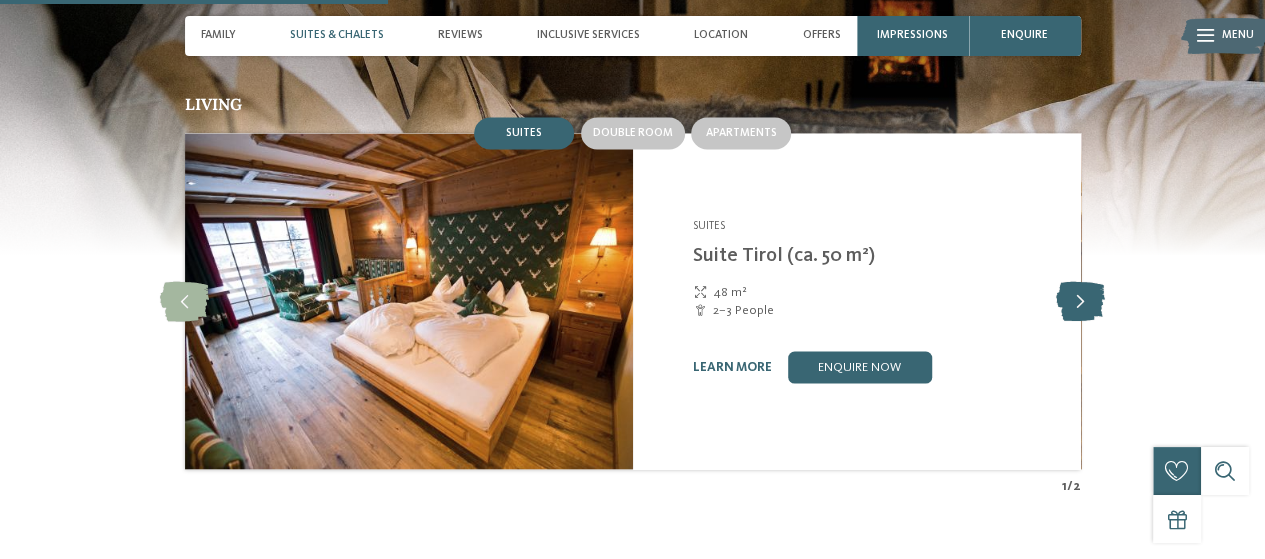 click at bounding box center [1080, 301] 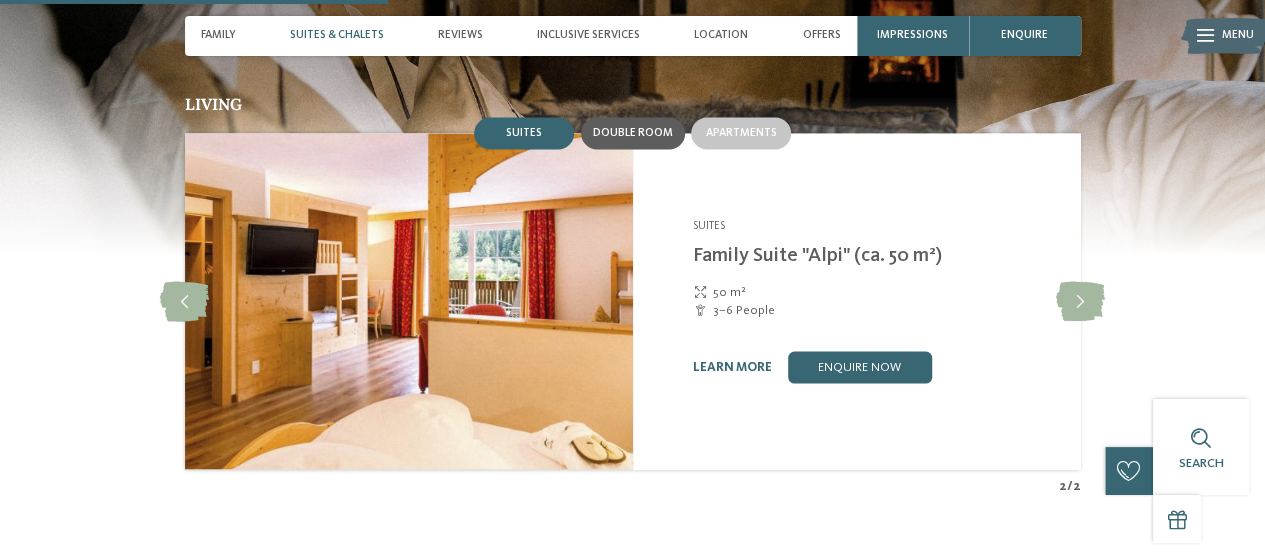 click on "Double room" at bounding box center [633, 133] 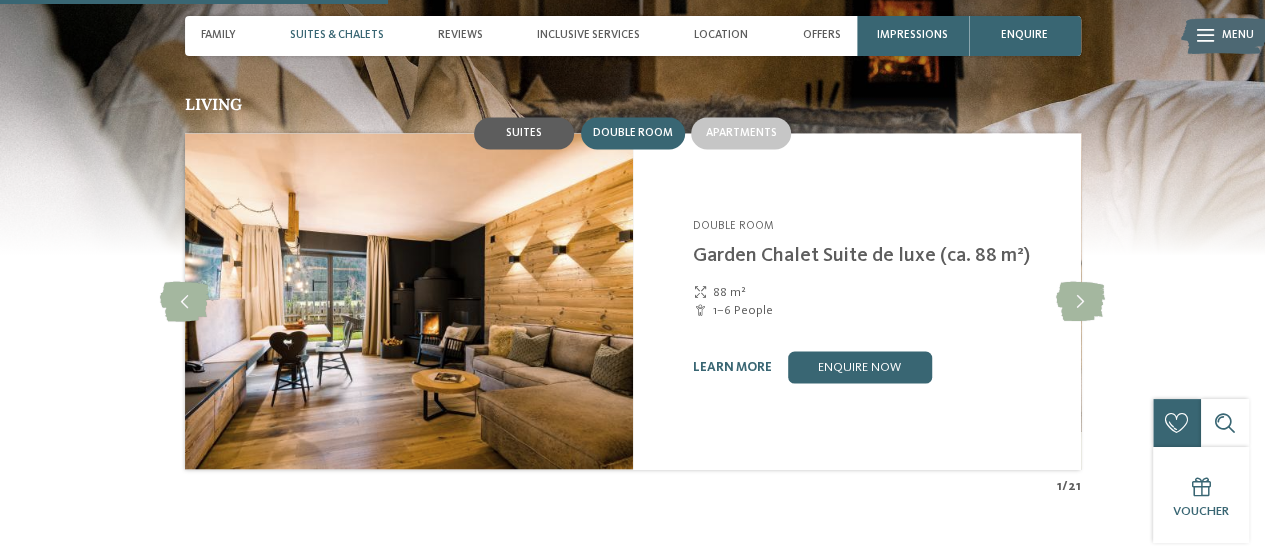 click on "Suites" at bounding box center (524, 133) 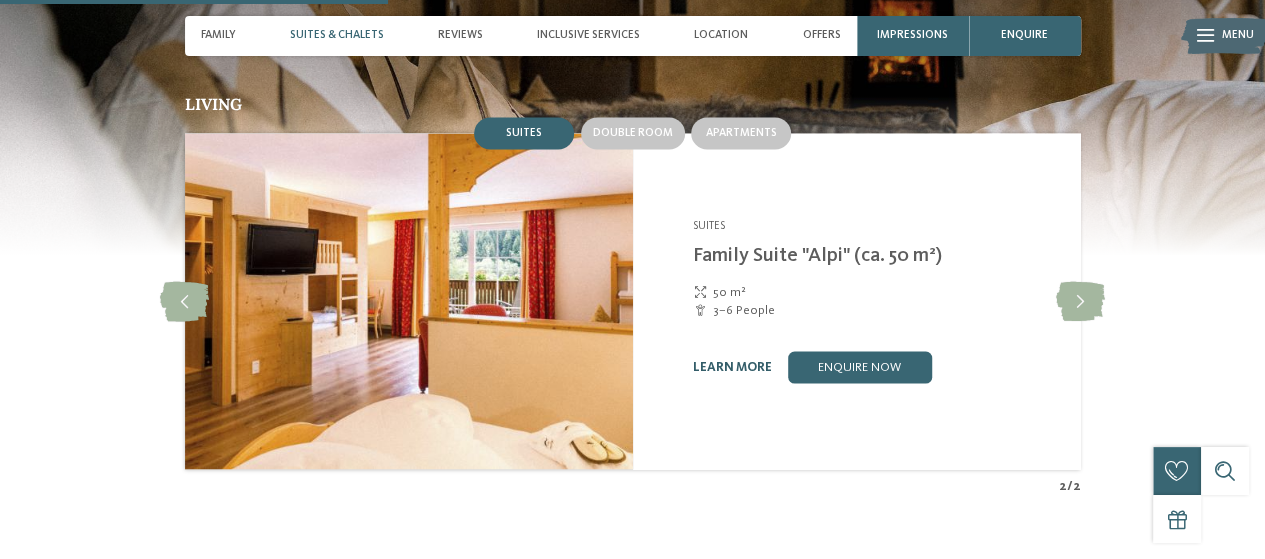 click on "learn more" at bounding box center [732, 366] 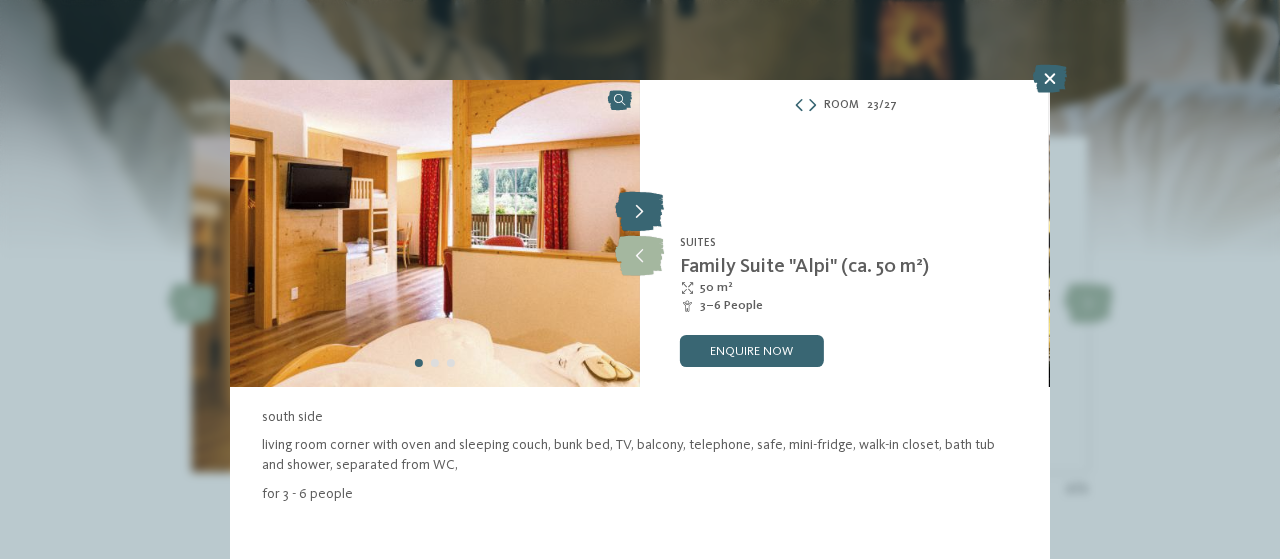 click at bounding box center (639, 212) 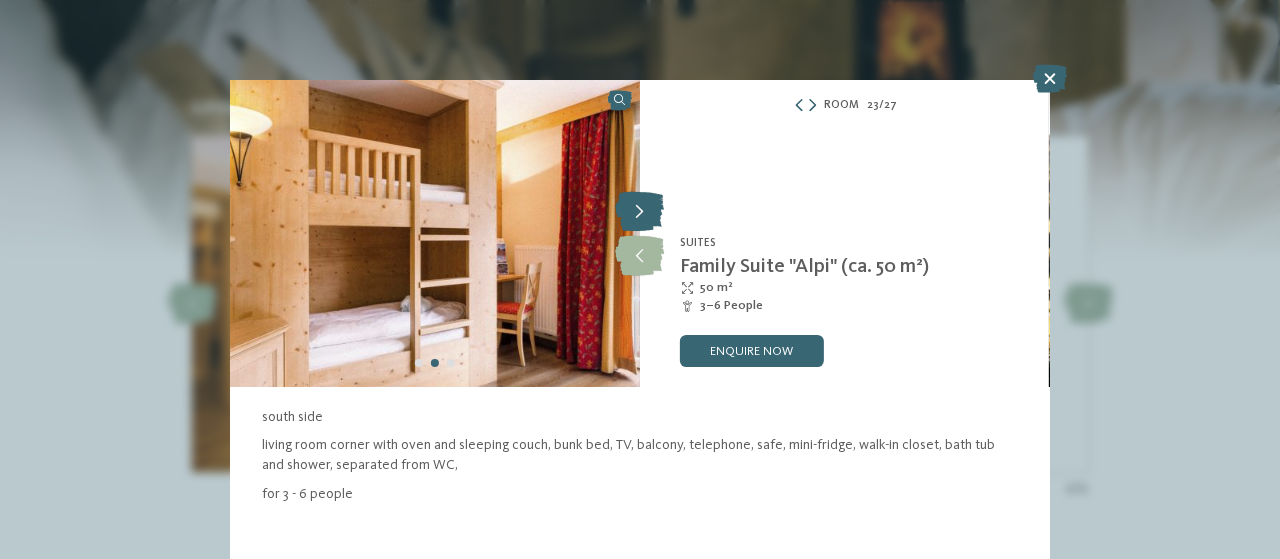 click at bounding box center (639, 212) 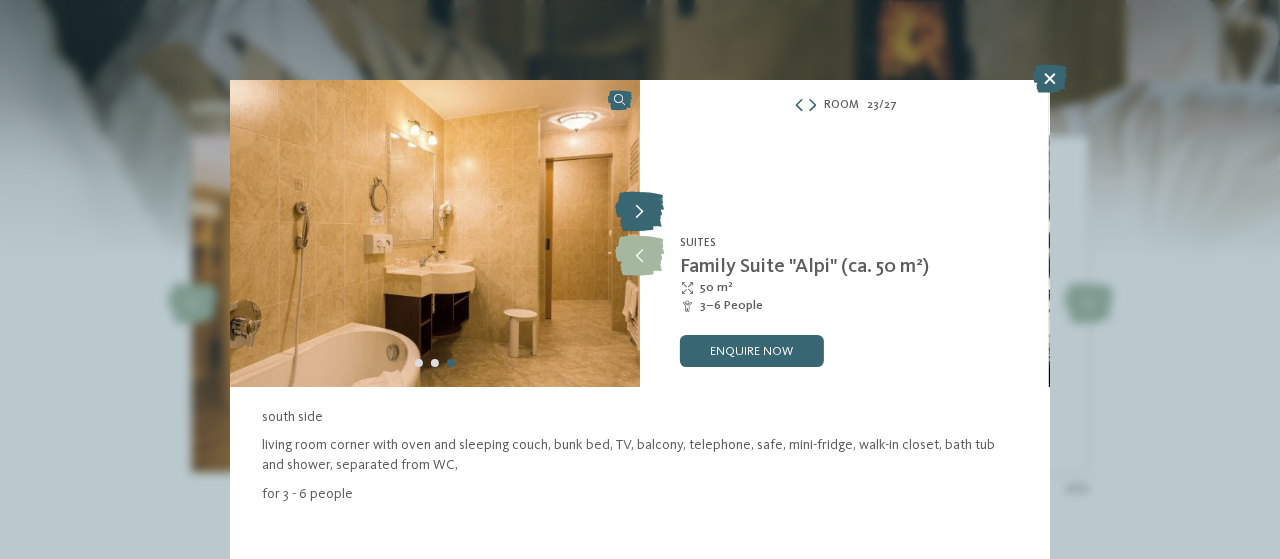 click at bounding box center (639, 212) 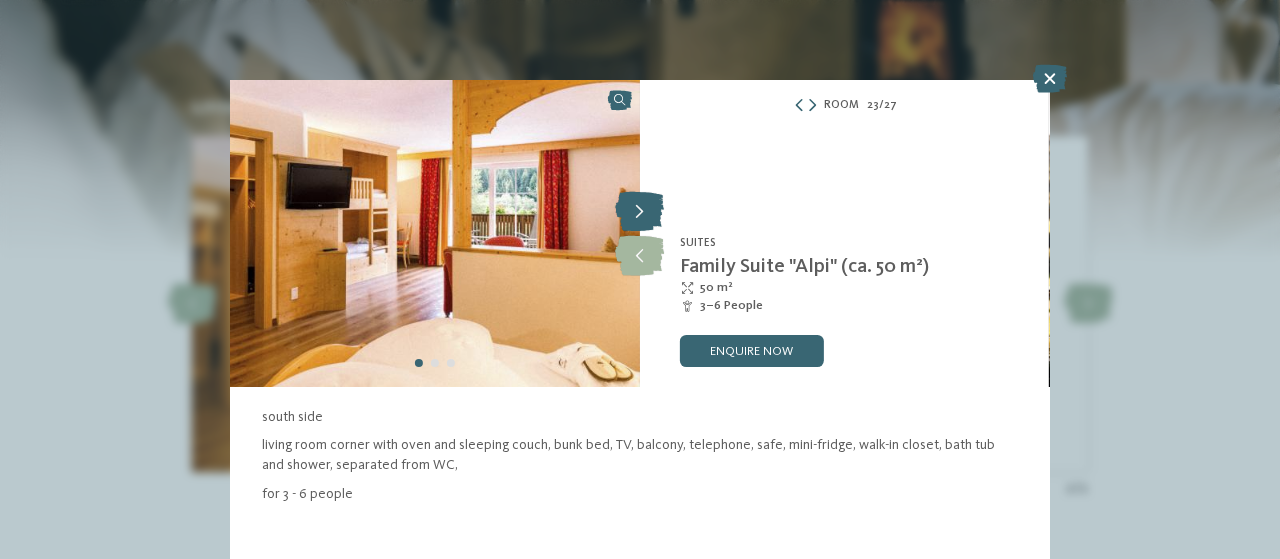 click at bounding box center [639, 212] 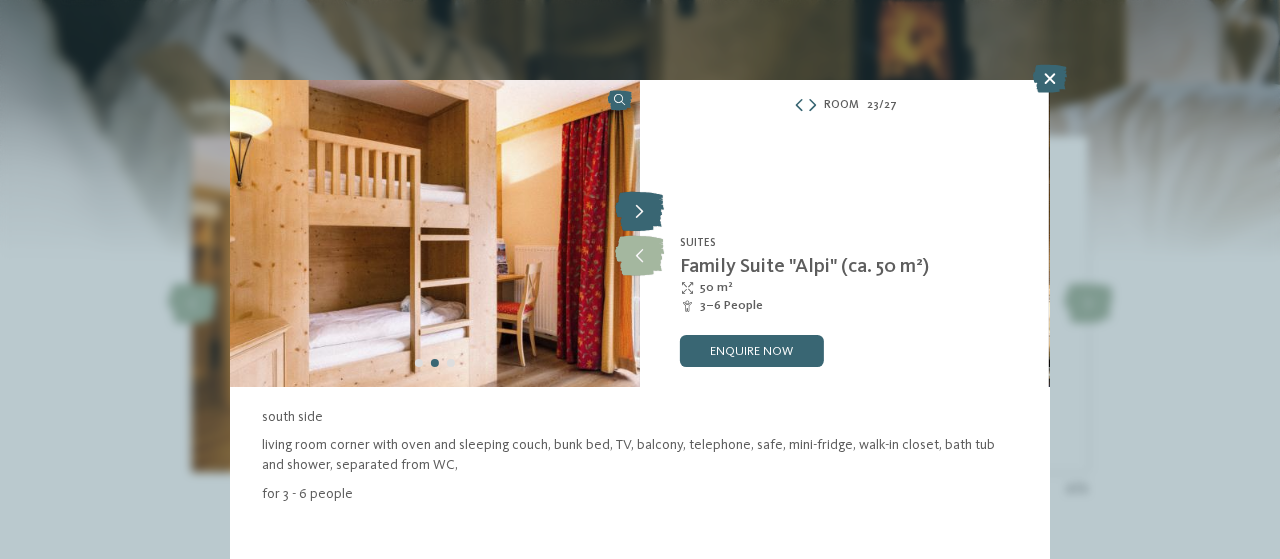 click at bounding box center (639, 212) 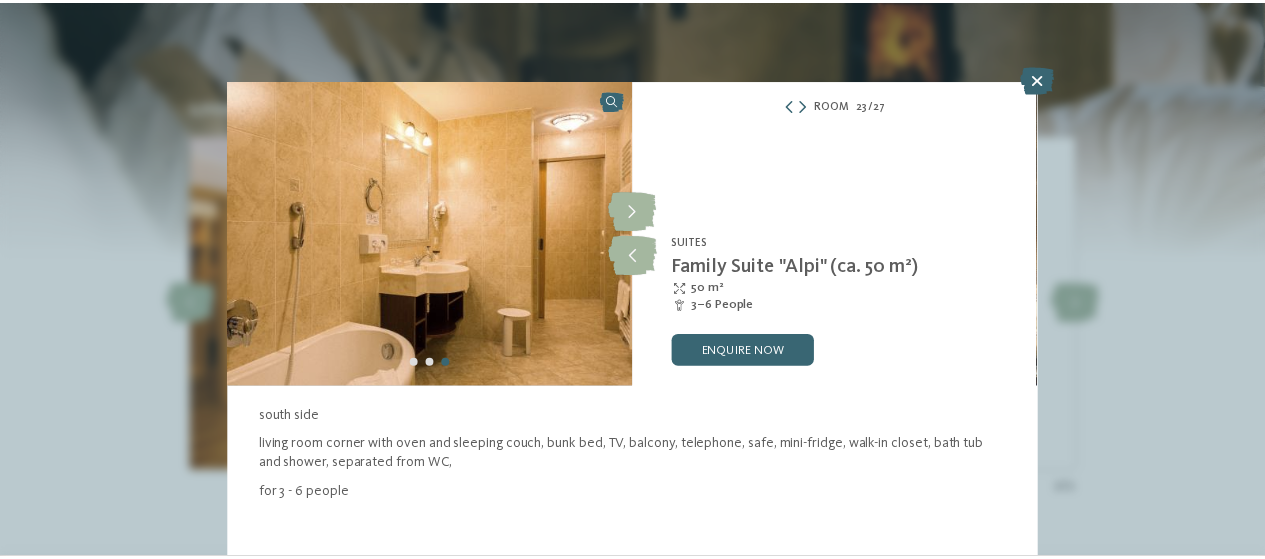 scroll, scrollTop: 0, scrollLeft: 0, axis: both 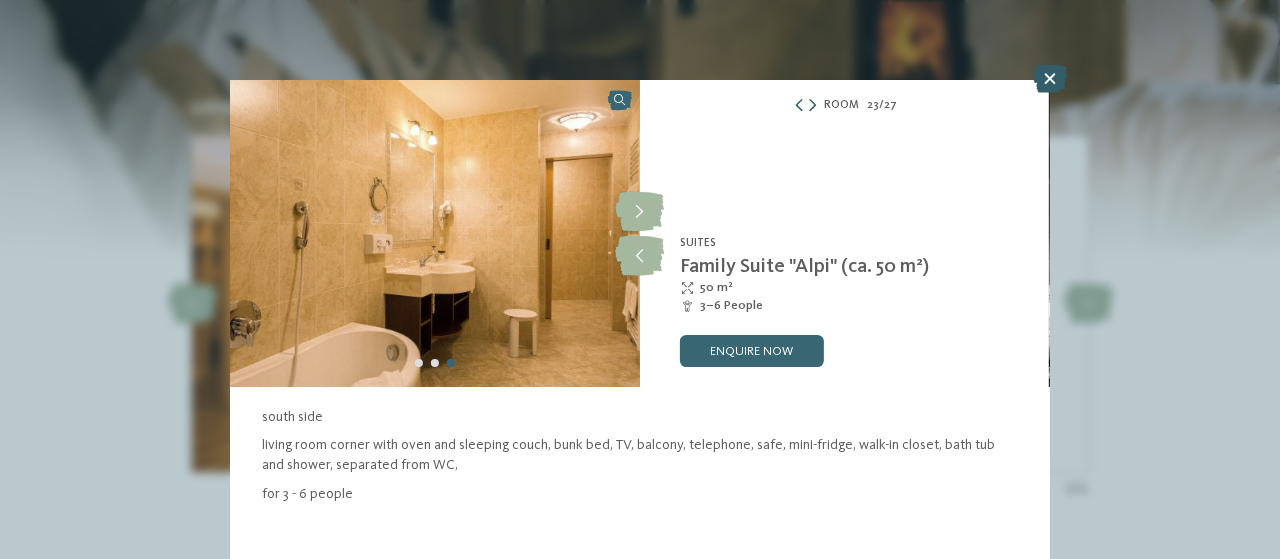 click at bounding box center [1050, 79] 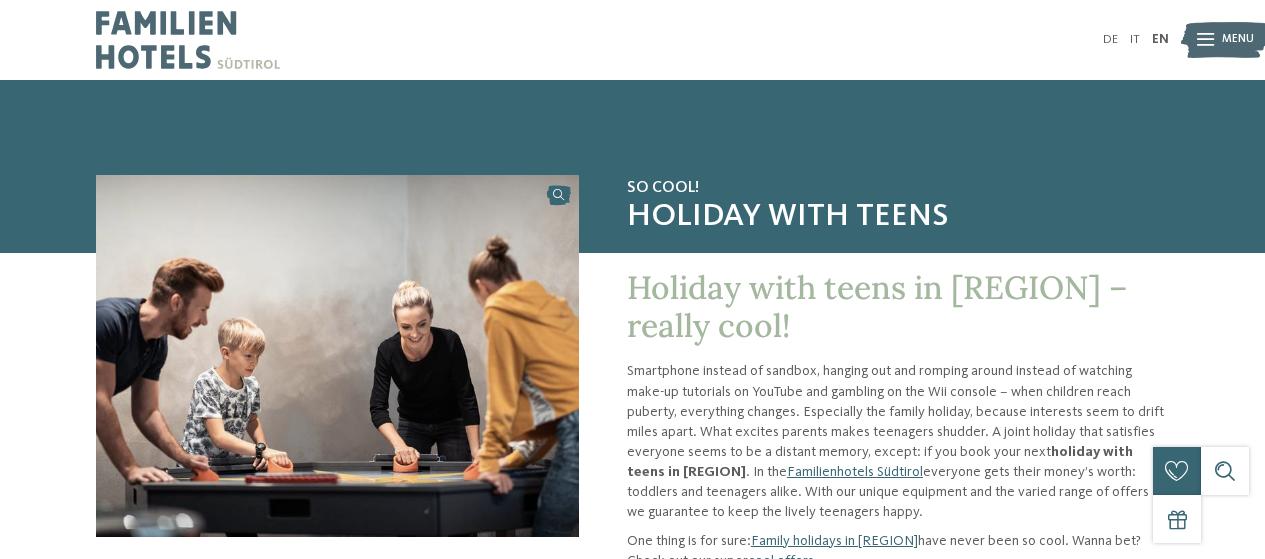 scroll, scrollTop: 0, scrollLeft: 0, axis: both 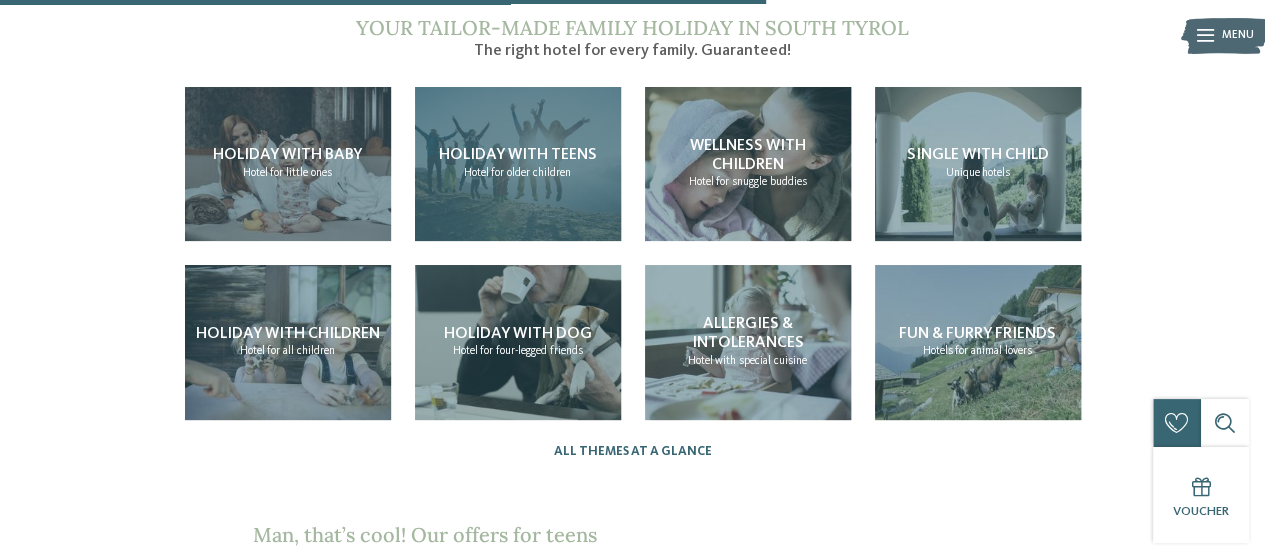 click on "Holiday with teens
Hotel    for older children" at bounding box center (518, 164) 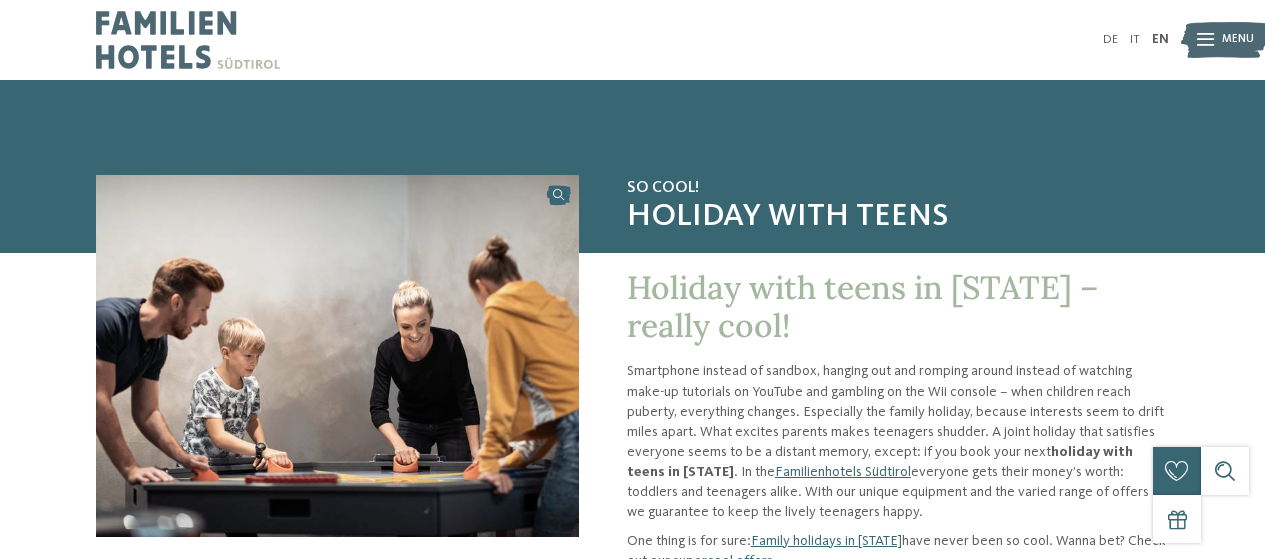 scroll, scrollTop: 0, scrollLeft: 0, axis: both 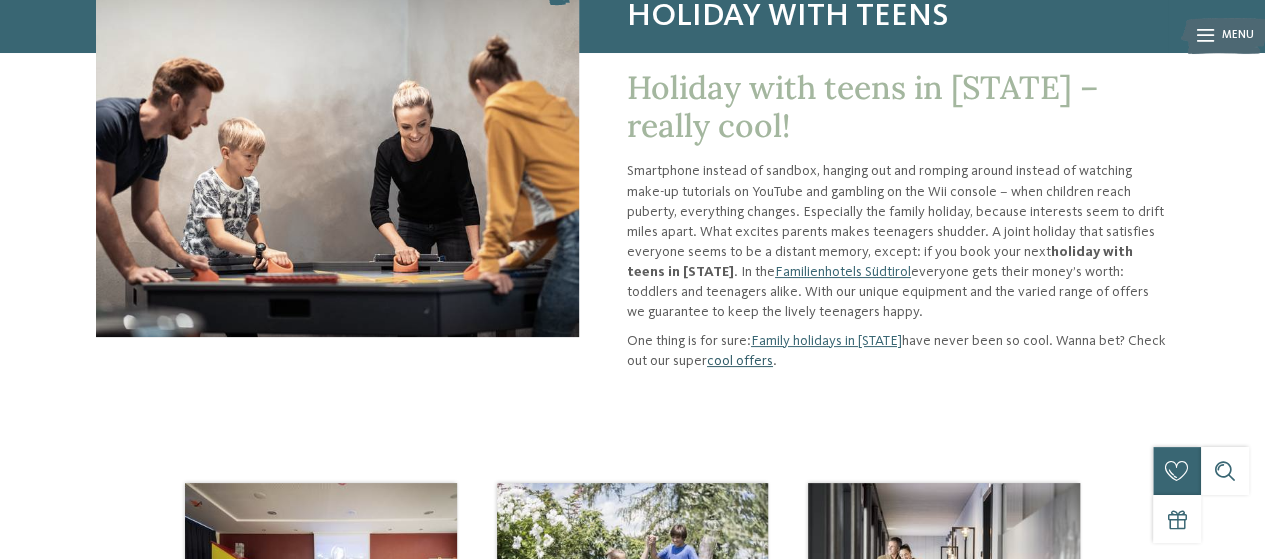 click on "cool offers" at bounding box center (740, 361) 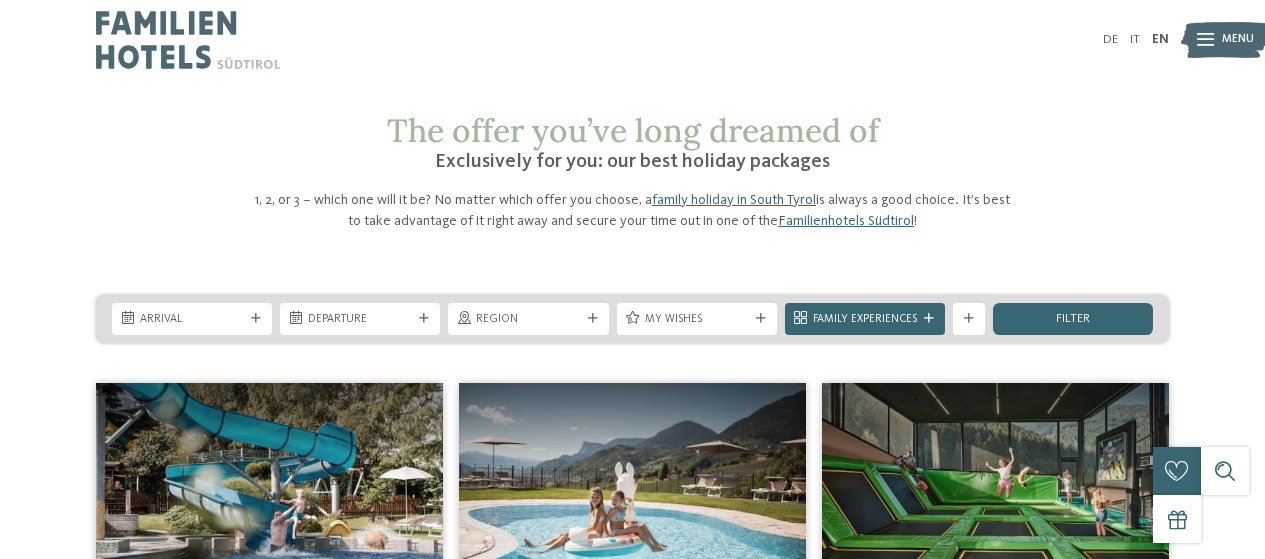 scroll, scrollTop: 0, scrollLeft: 0, axis: both 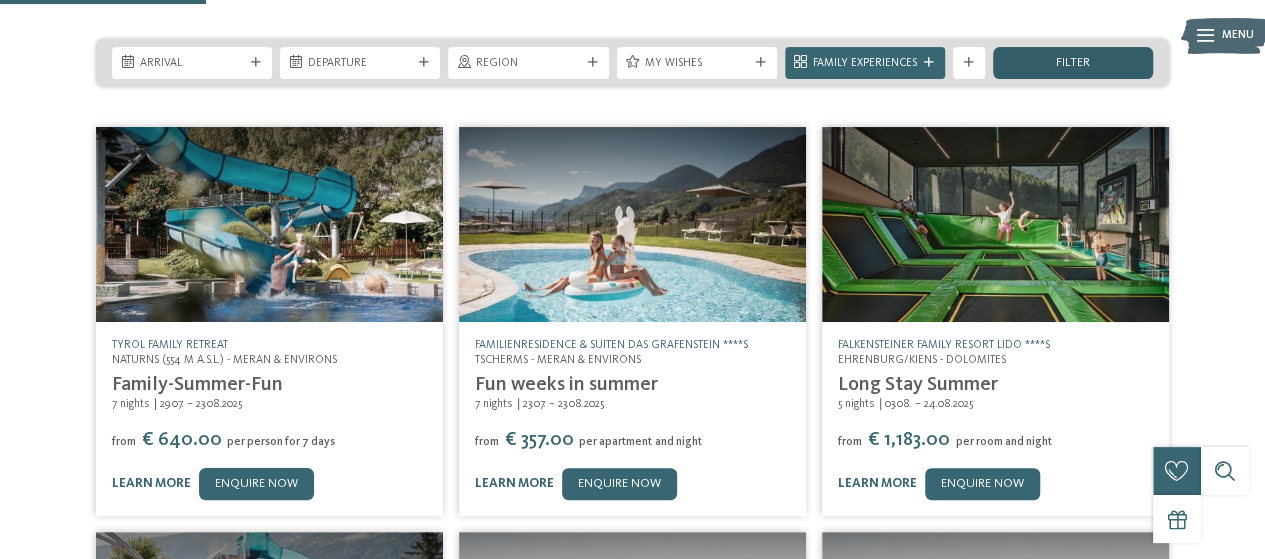 click on "filter" at bounding box center [1073, 63] 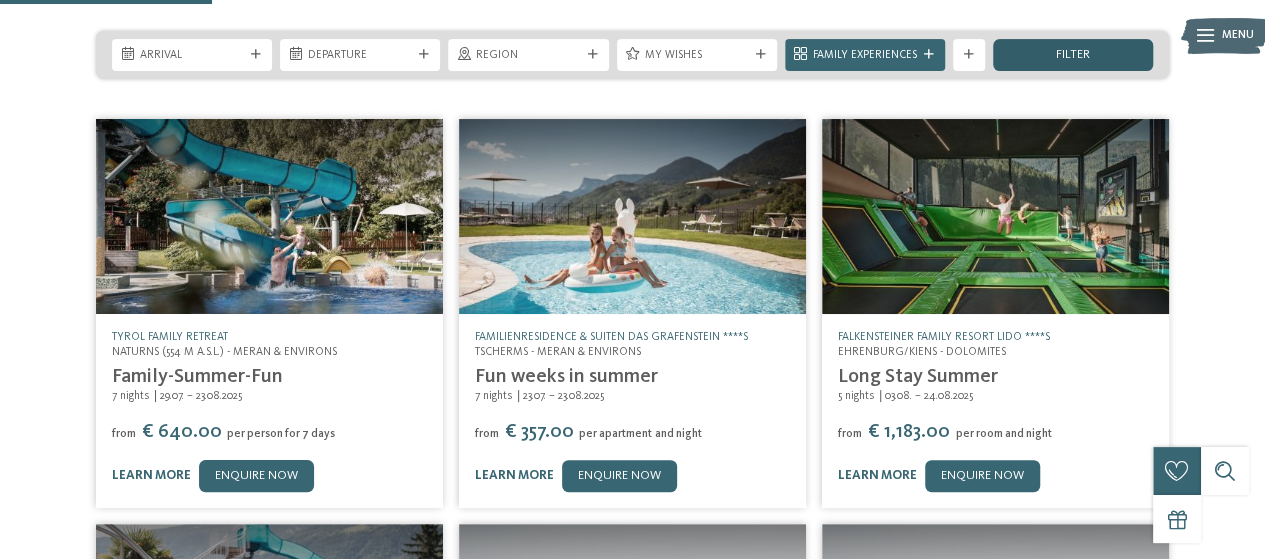 scroll, scrollTop: 264, scrollLeft: 0, axis: vertical 